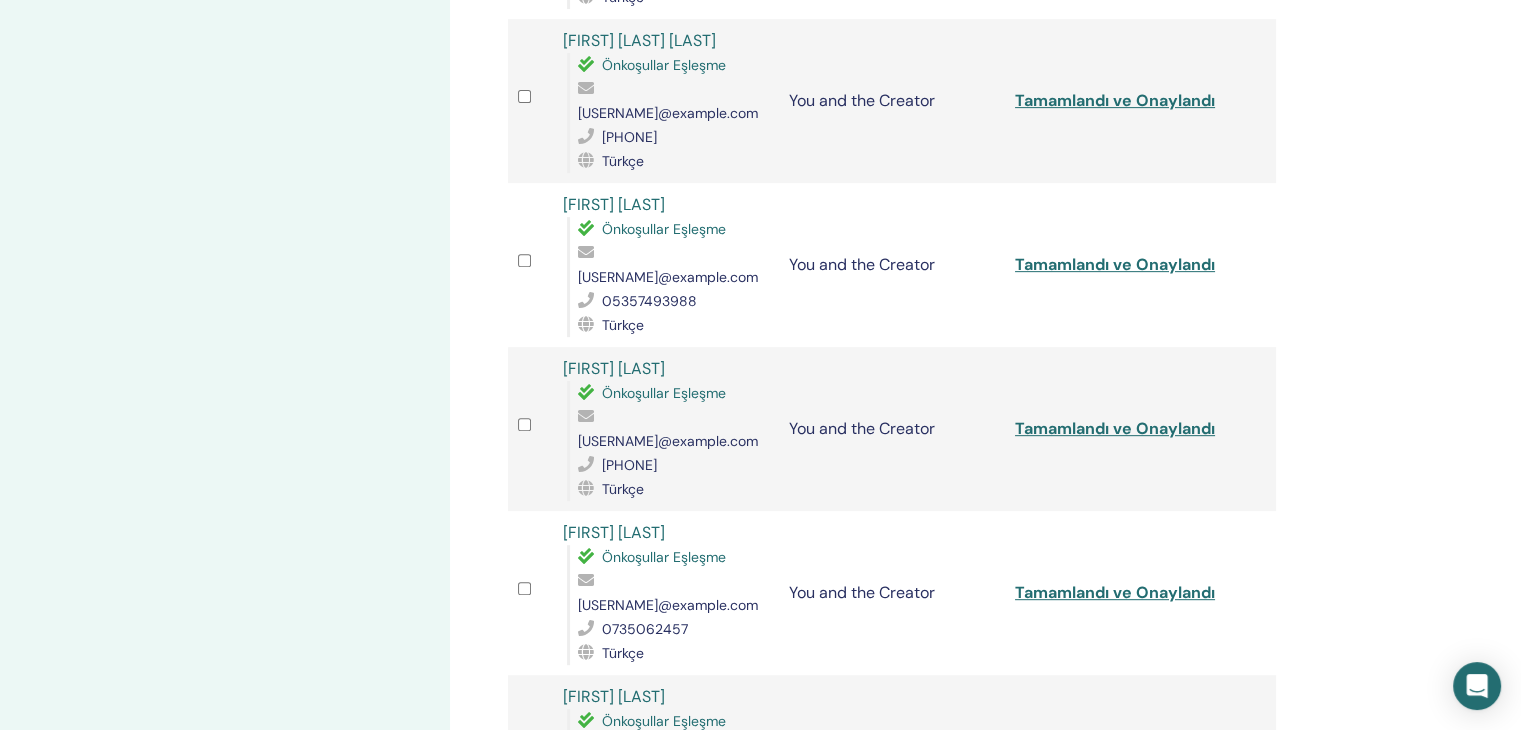 scroll, scrollTop: 0, scrollLeft: 0, axis: both 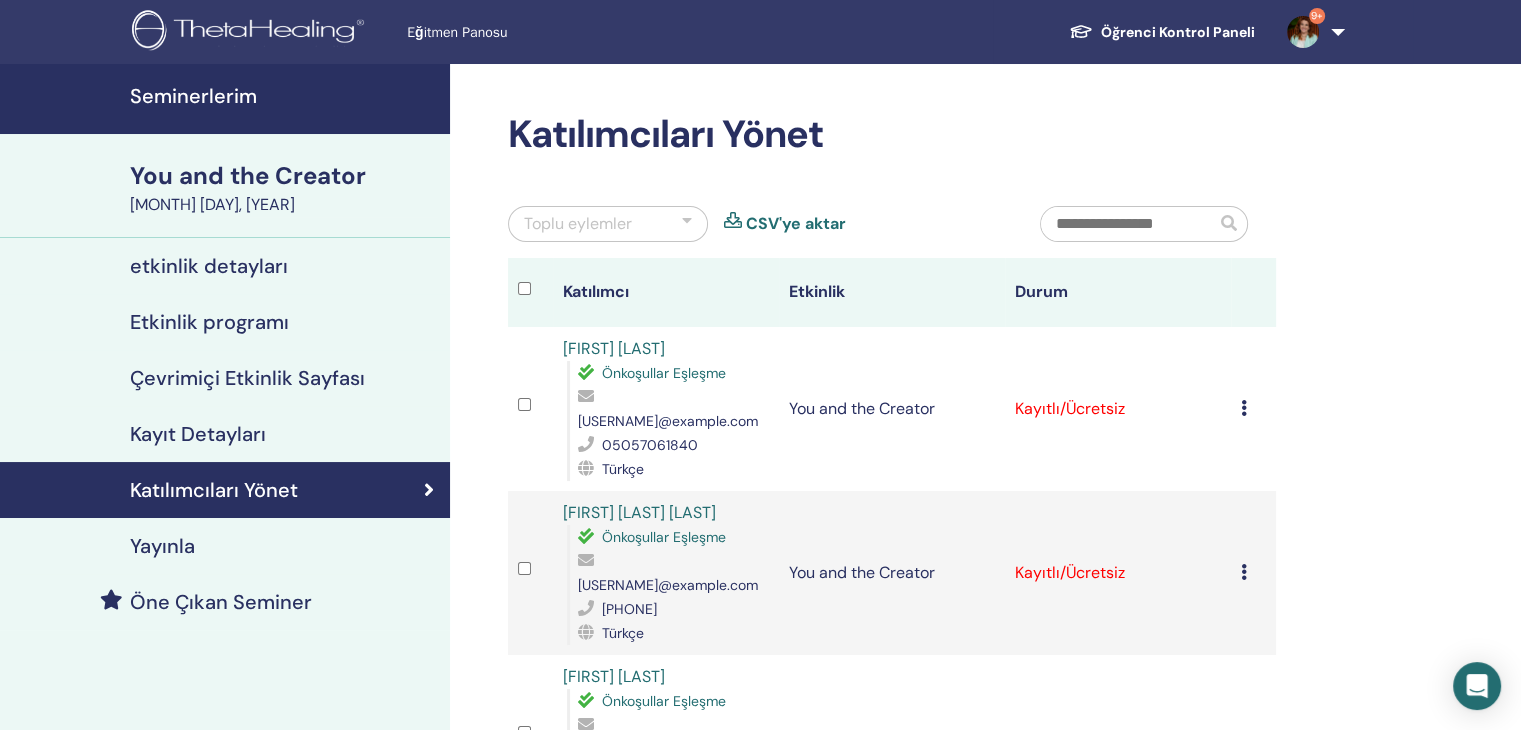 click at bounding box center [1244, 408] 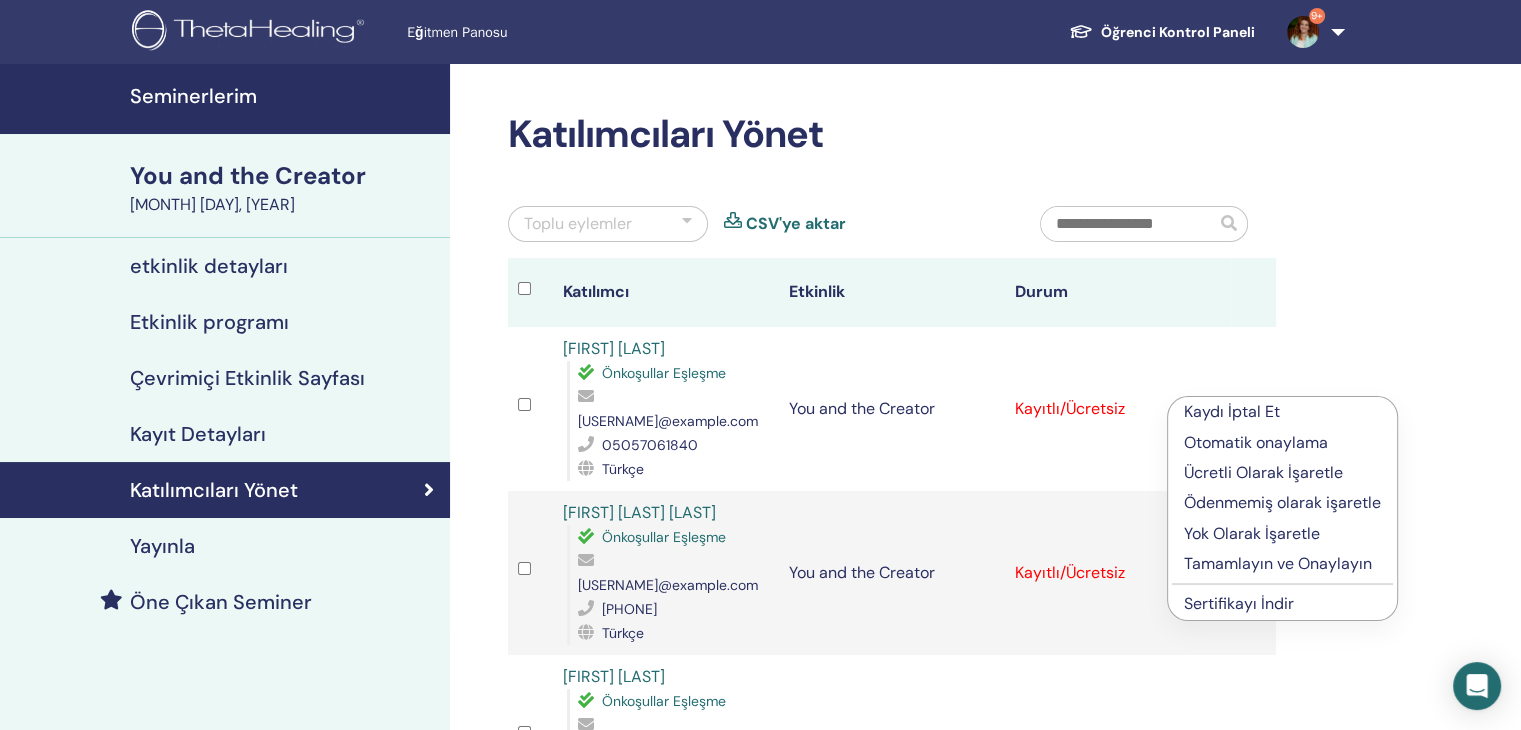 click on "Tamamlayın ve Onaylayın" at bounding box center (1282, 564) 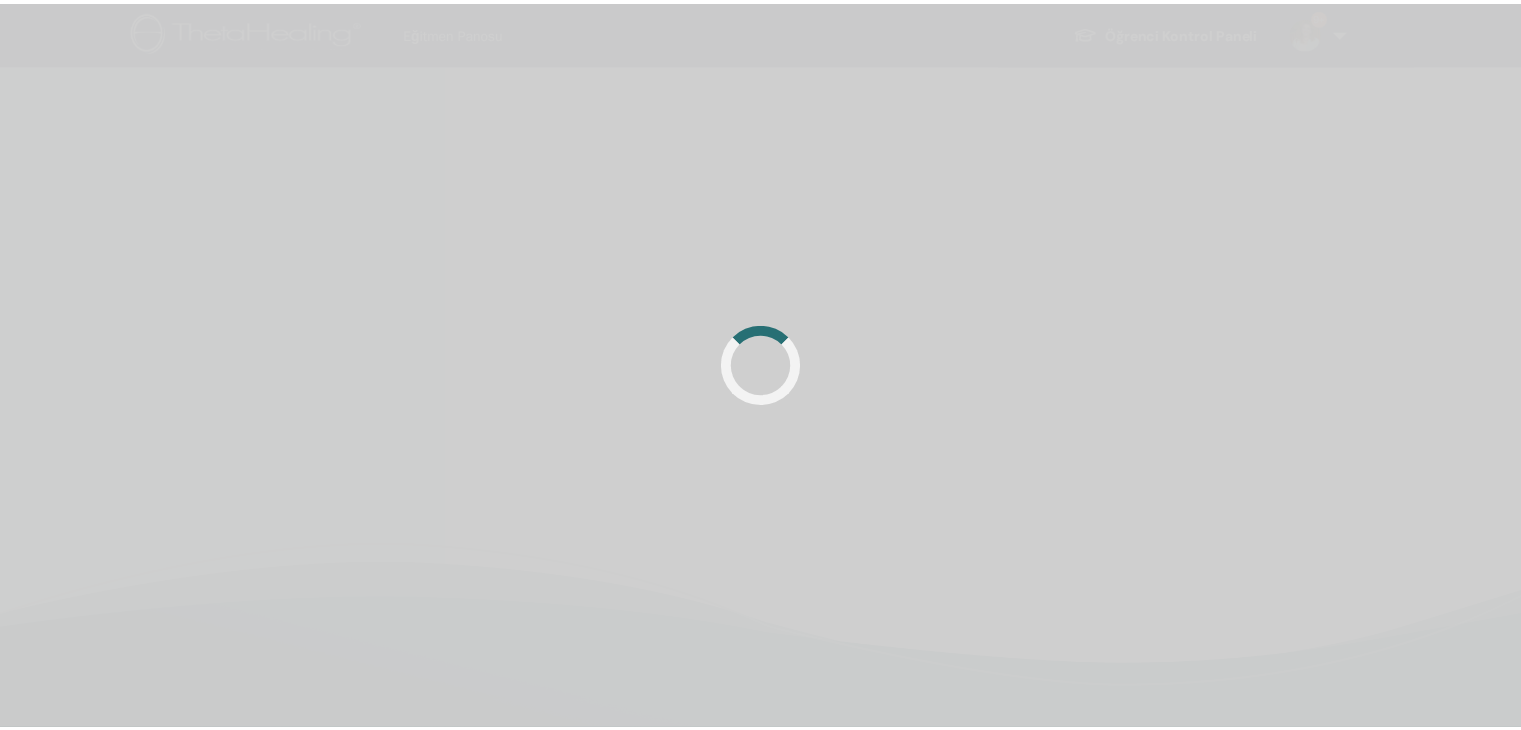 scroll, scrollTop: 0, scrollLeft: 0, axis: both 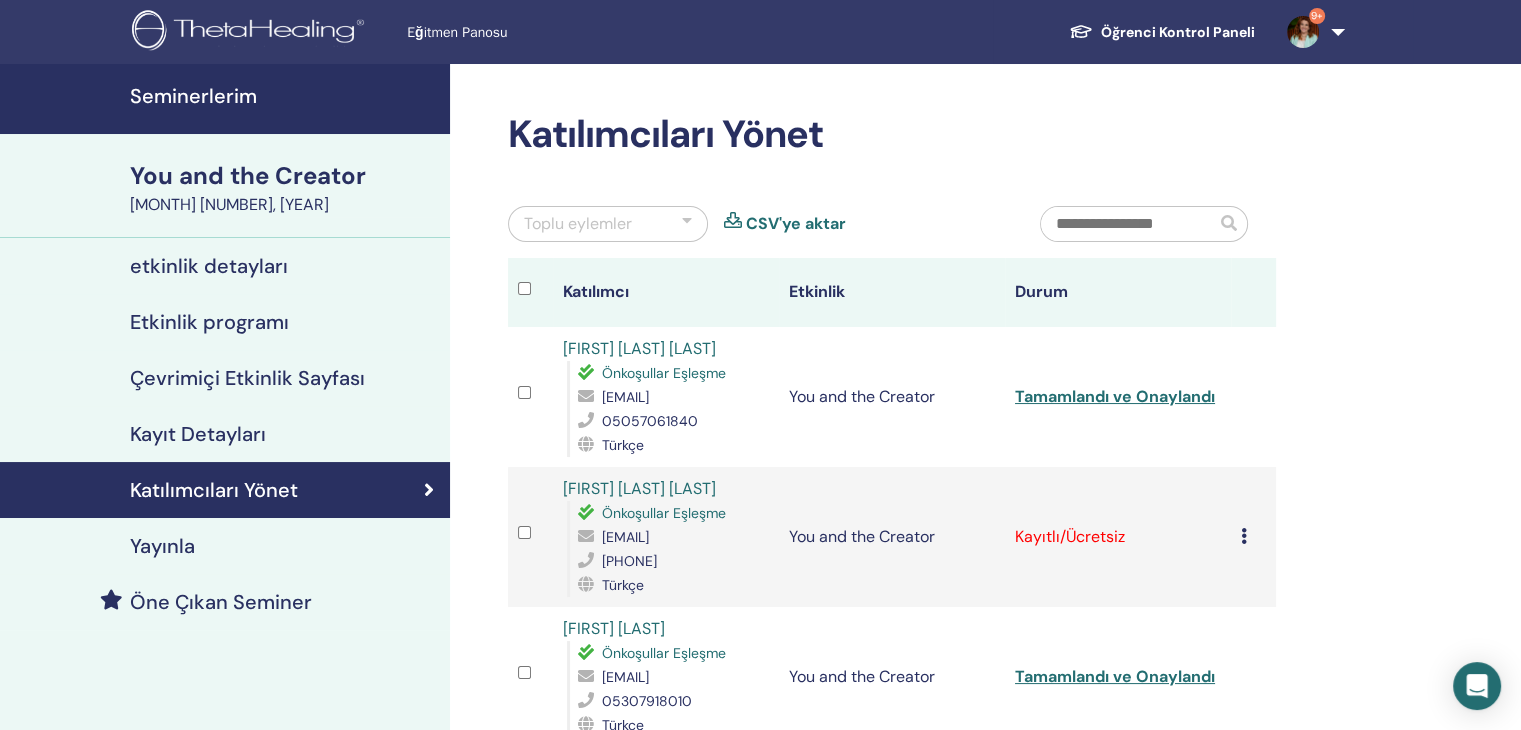 click at bounding box center [1244, 536] 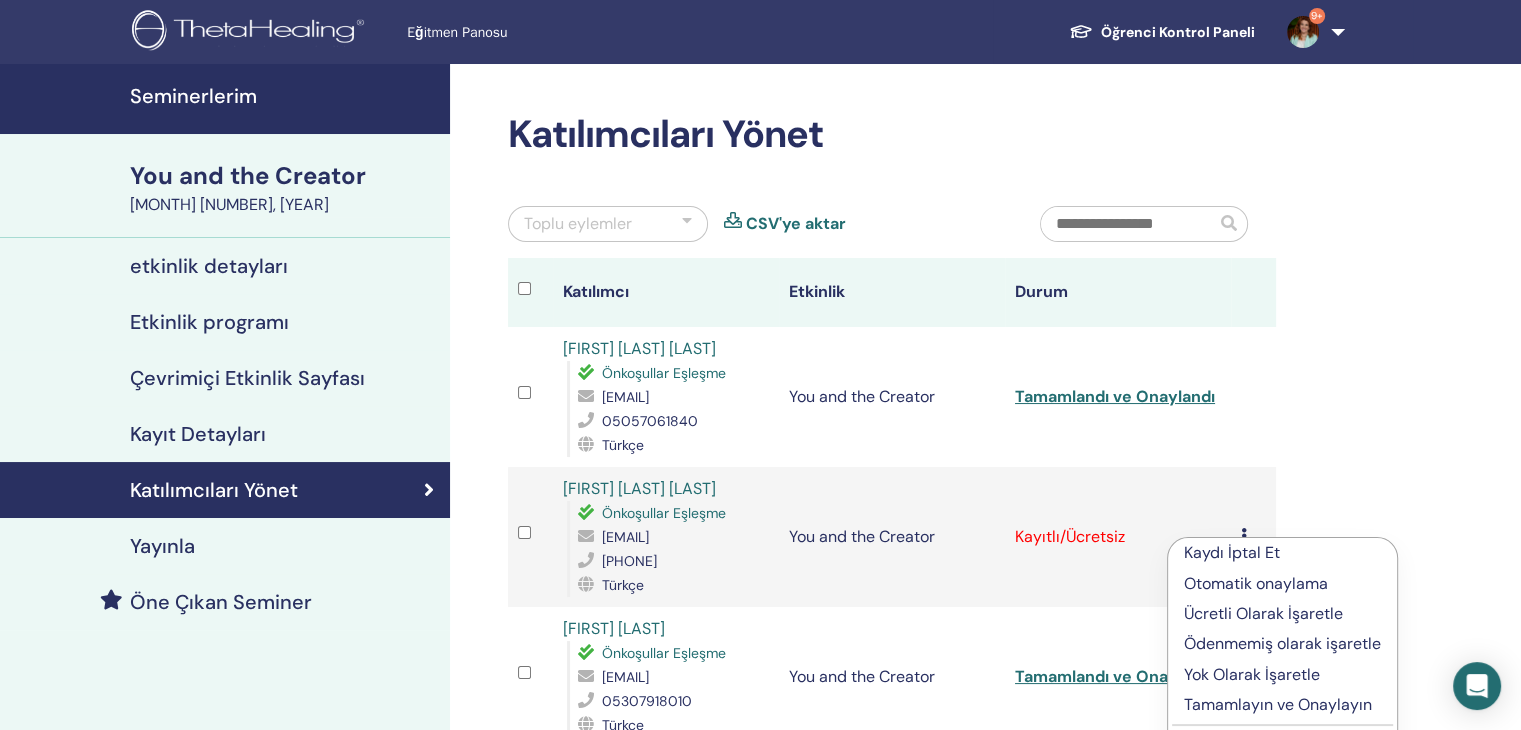 click on "Tamamlayın ve Onaylayın" at bounding box center (1282, 705) 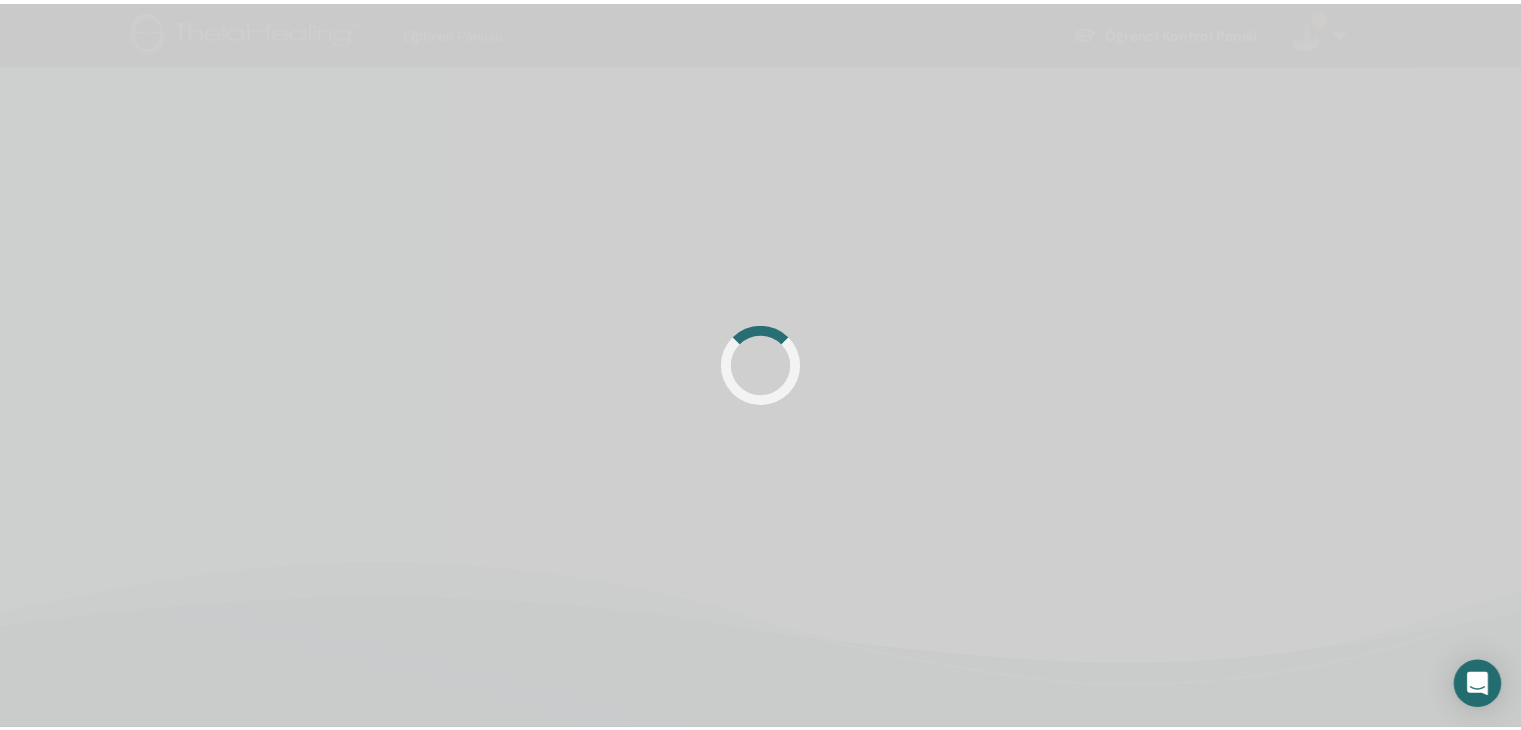 scroll, scrollTop: 0, scrollLeft: 0, axis: both 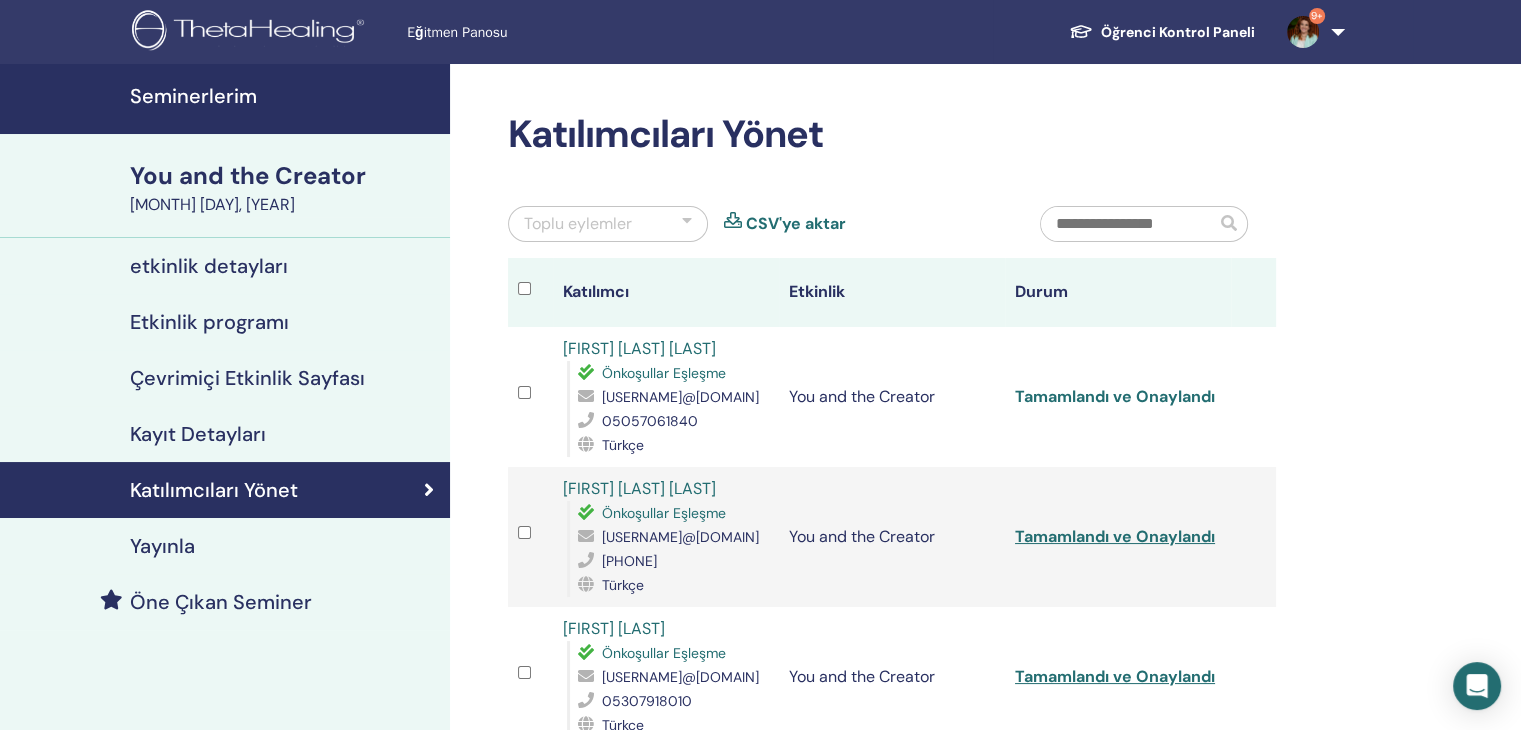 click on "Tamamlandı ve Onaylandı" at bounding box center [1115, 396] 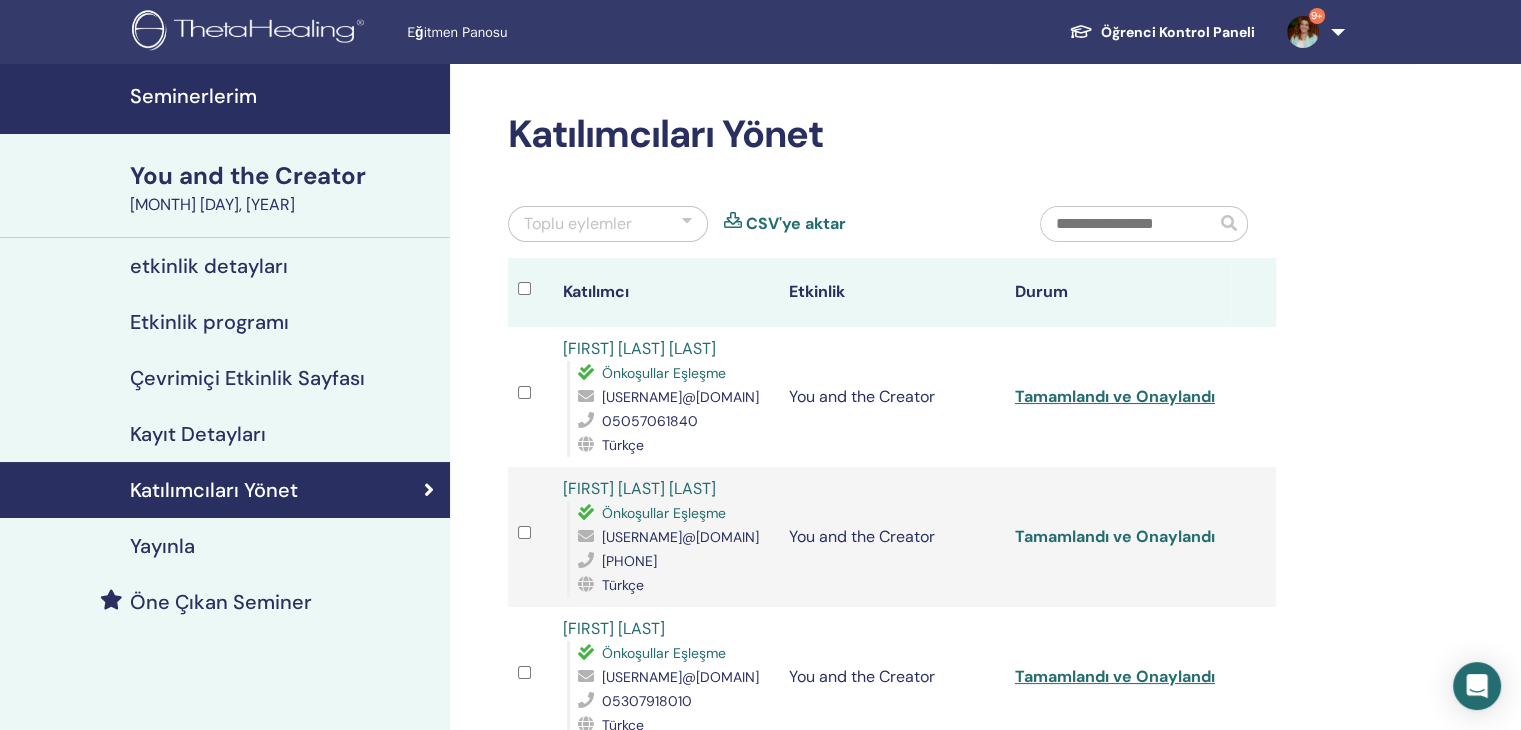 click on "Tamamlandı ve Onaylandı" at bounding box center [1115, 536] 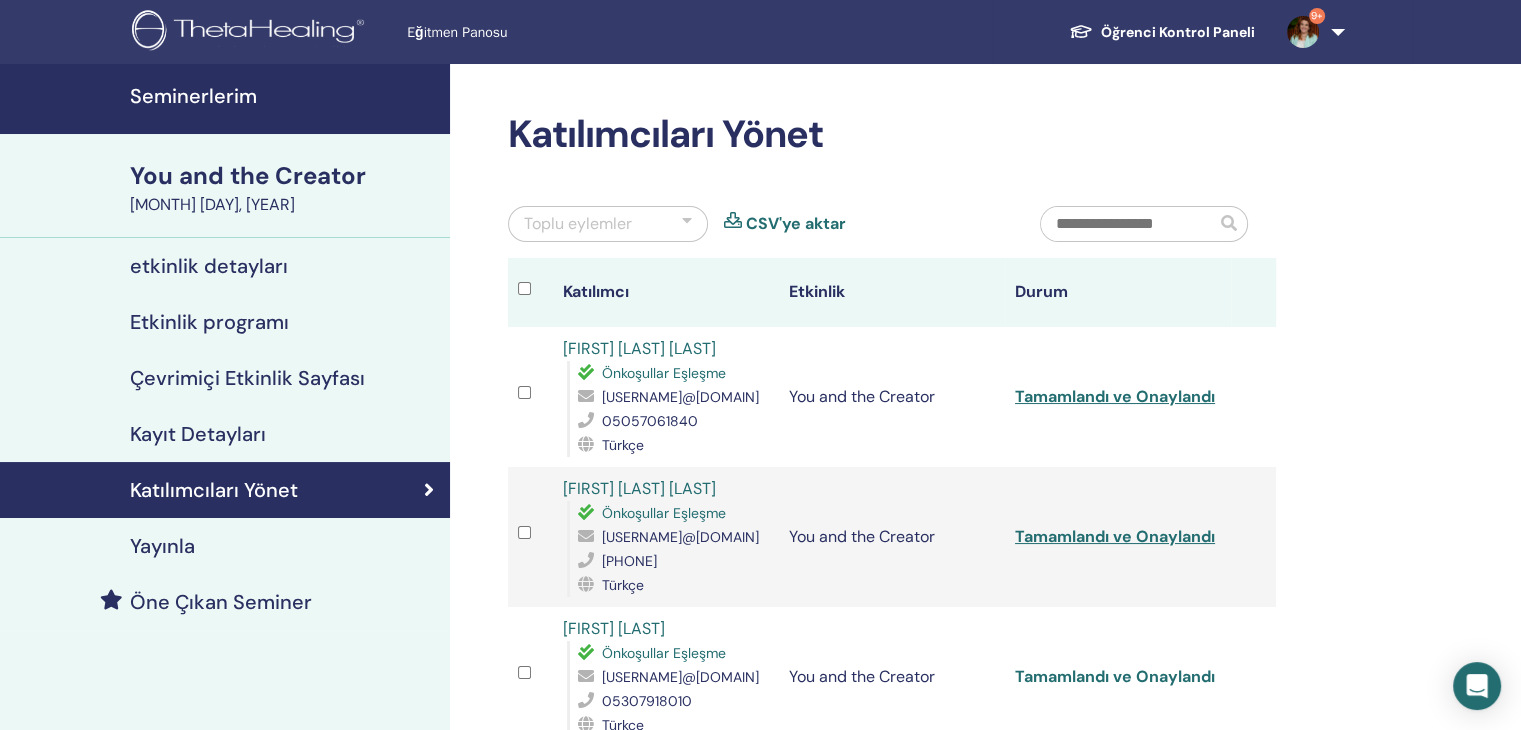 click on "Tamamlandı ve Onaylandı" at bounding box center [1115, 676] 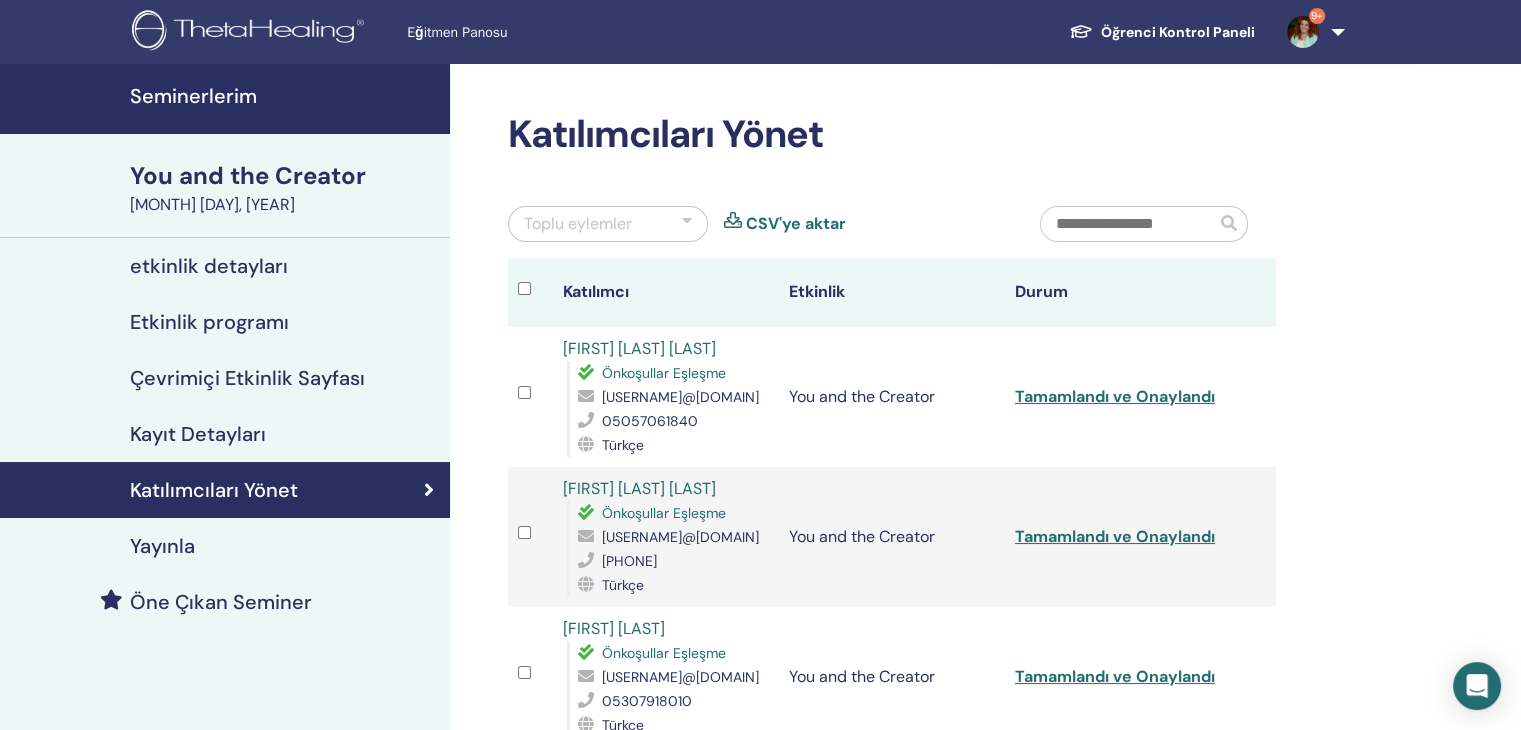 click on "You and the Creator" at bounding box center (892, 537) 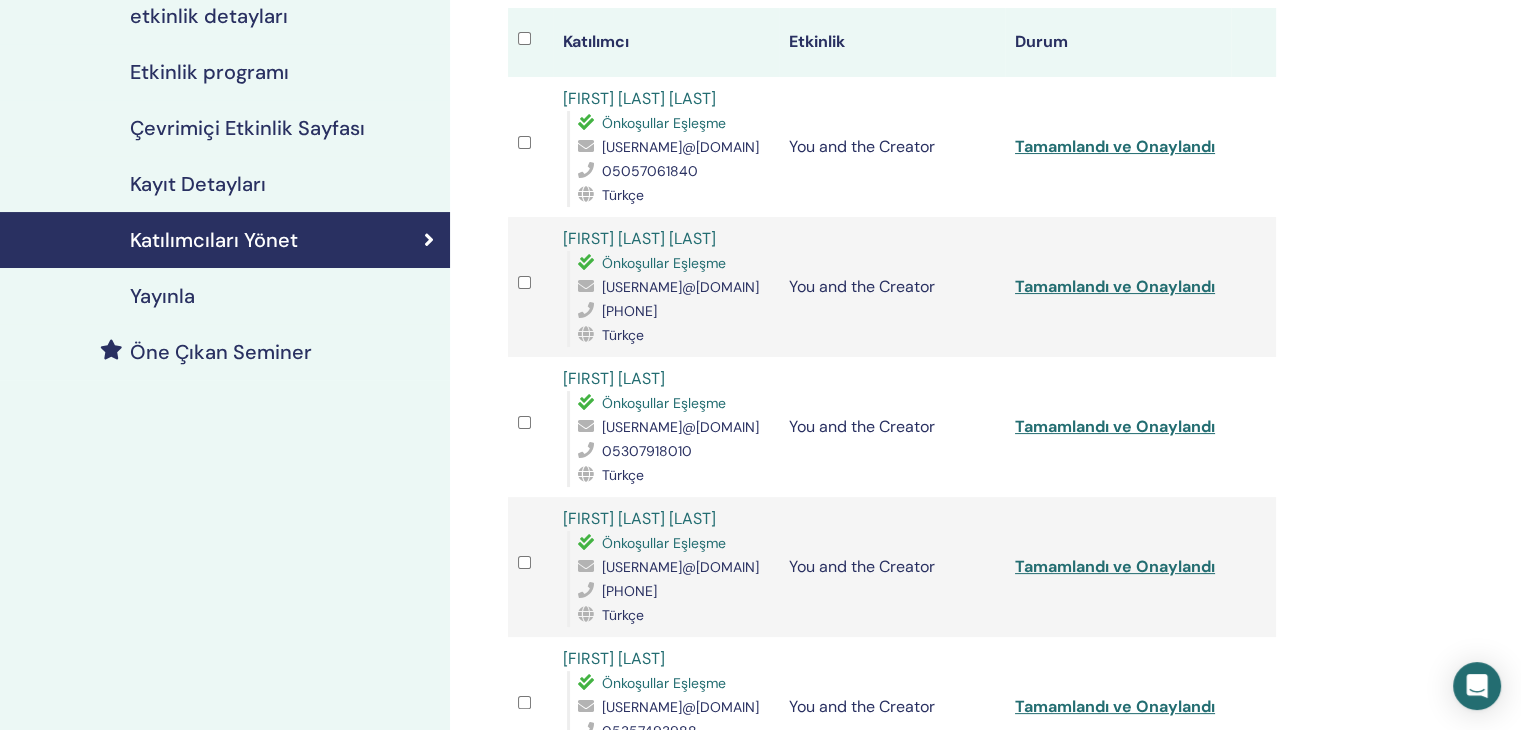 scroll, scrollTop: 280, scrollLeft: 0, axis: vertical 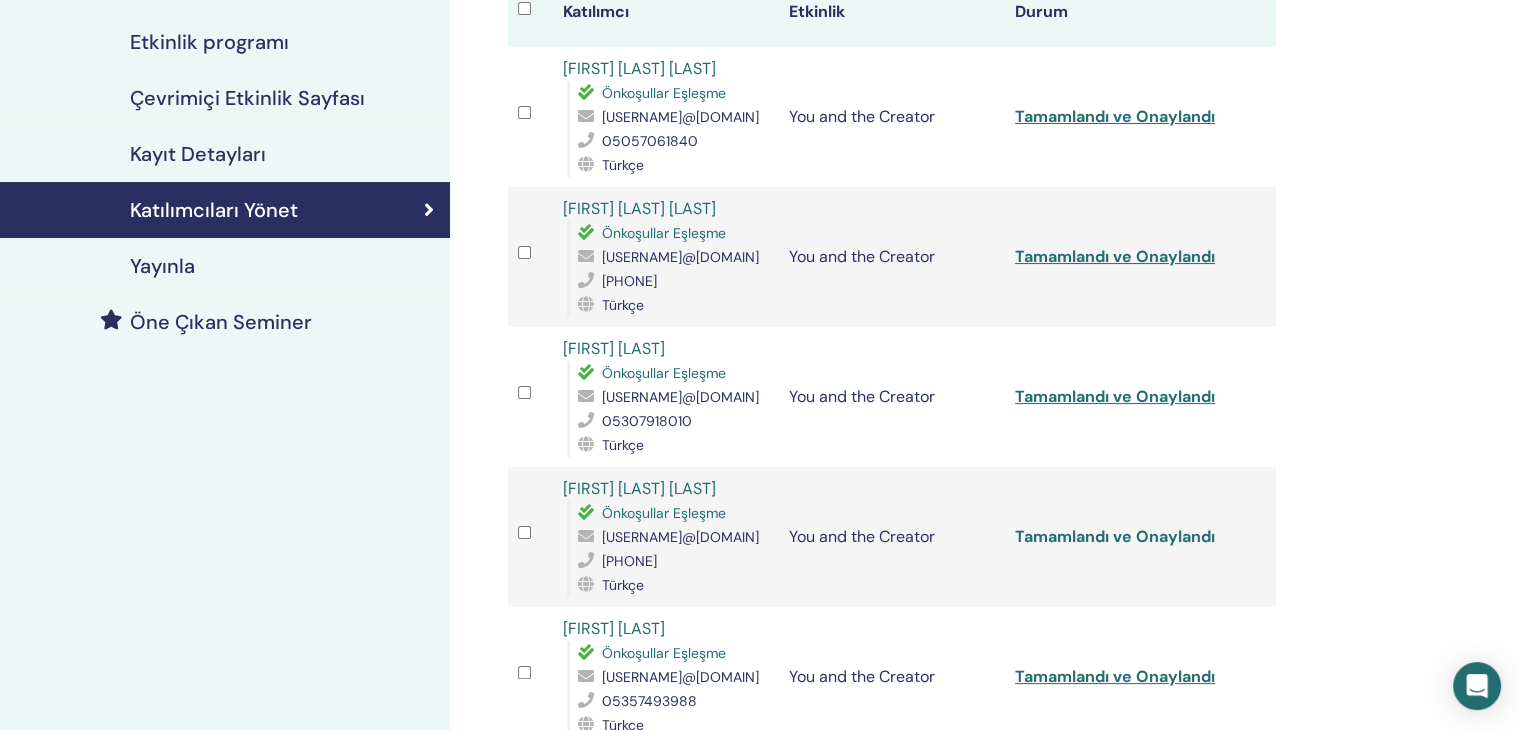 click on "Tamamlandı ve Onaylandı" at bounding box center [1115, 536] 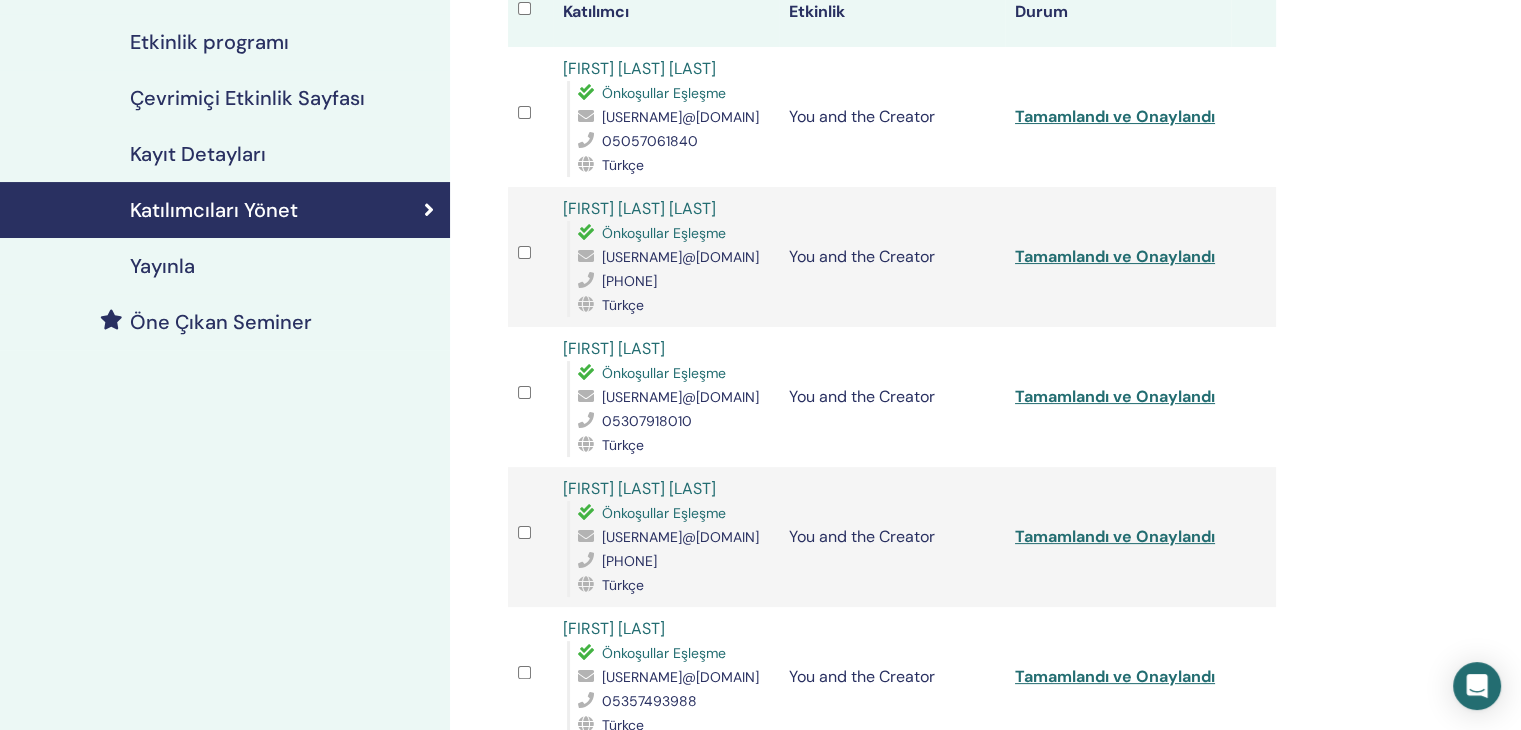 click on "You and the Creator" at bounding box center [892, 397] 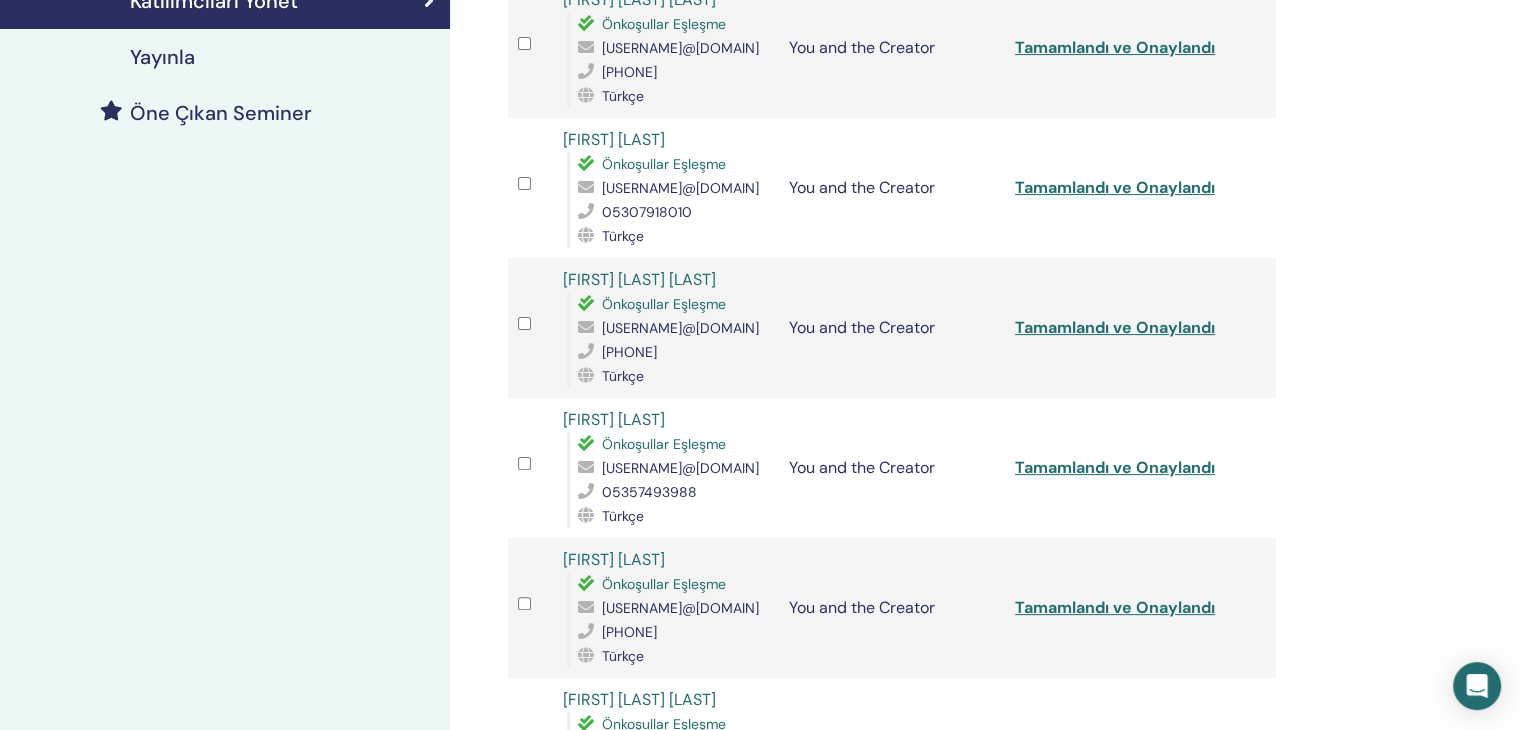 scroll, scrollTop: 520, scrollLeft: 0, axis: vertical 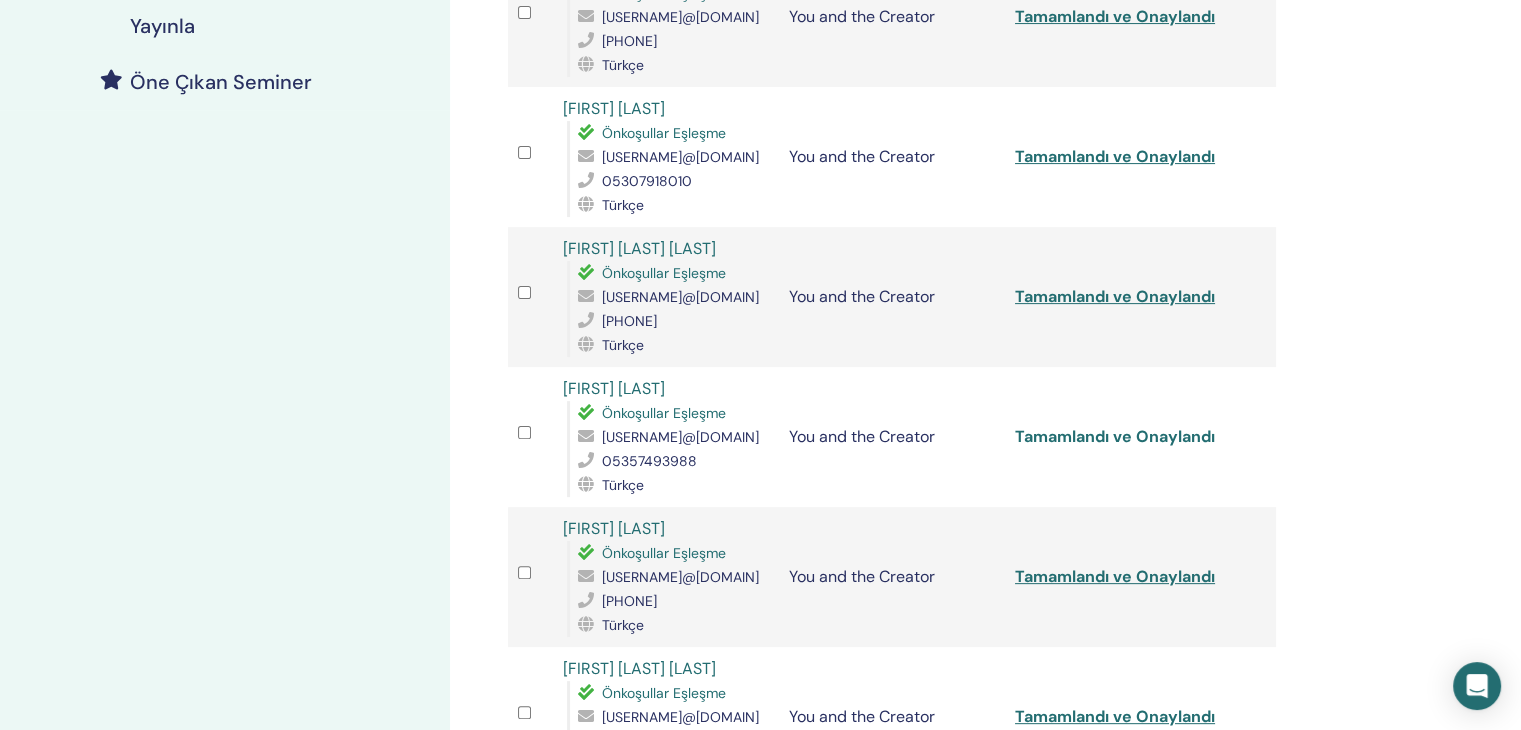 click on "Tamamlandı ve Onaylandı" at bounding box center [1115, 436] 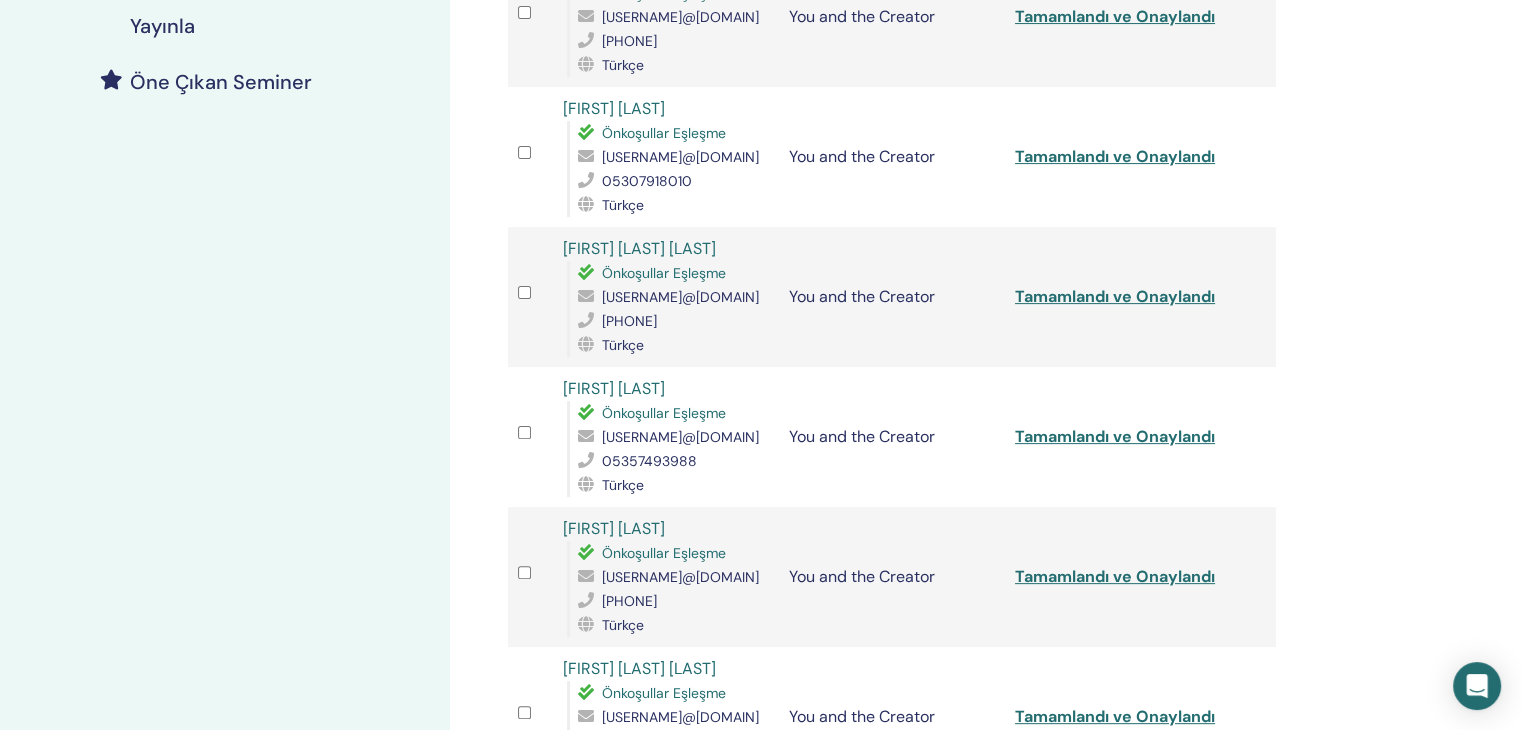 click on "arasemel78@gmail.com" at bounding box center [680, 437] 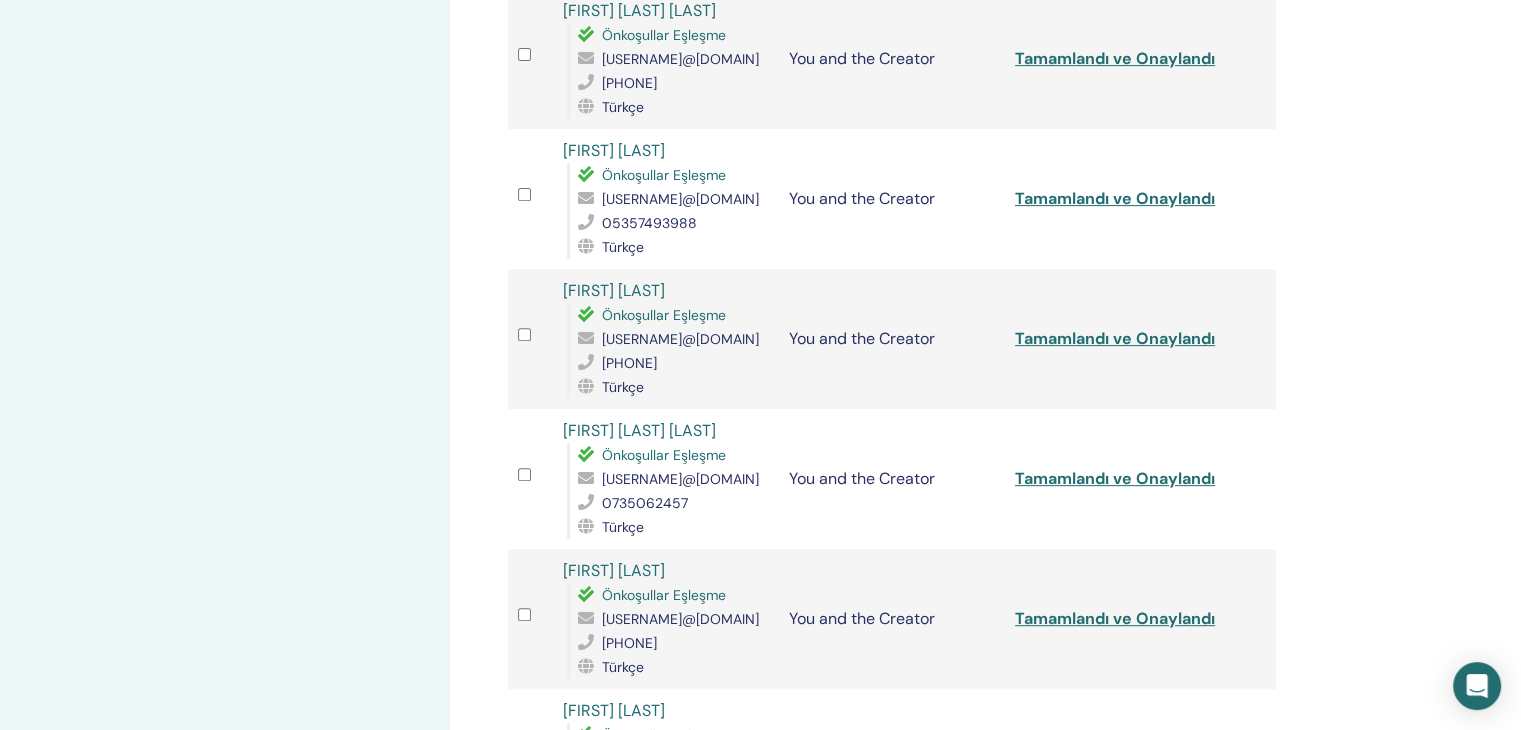 scroll, scrollTop: 760, scrollLeft: 0, axis: vertical 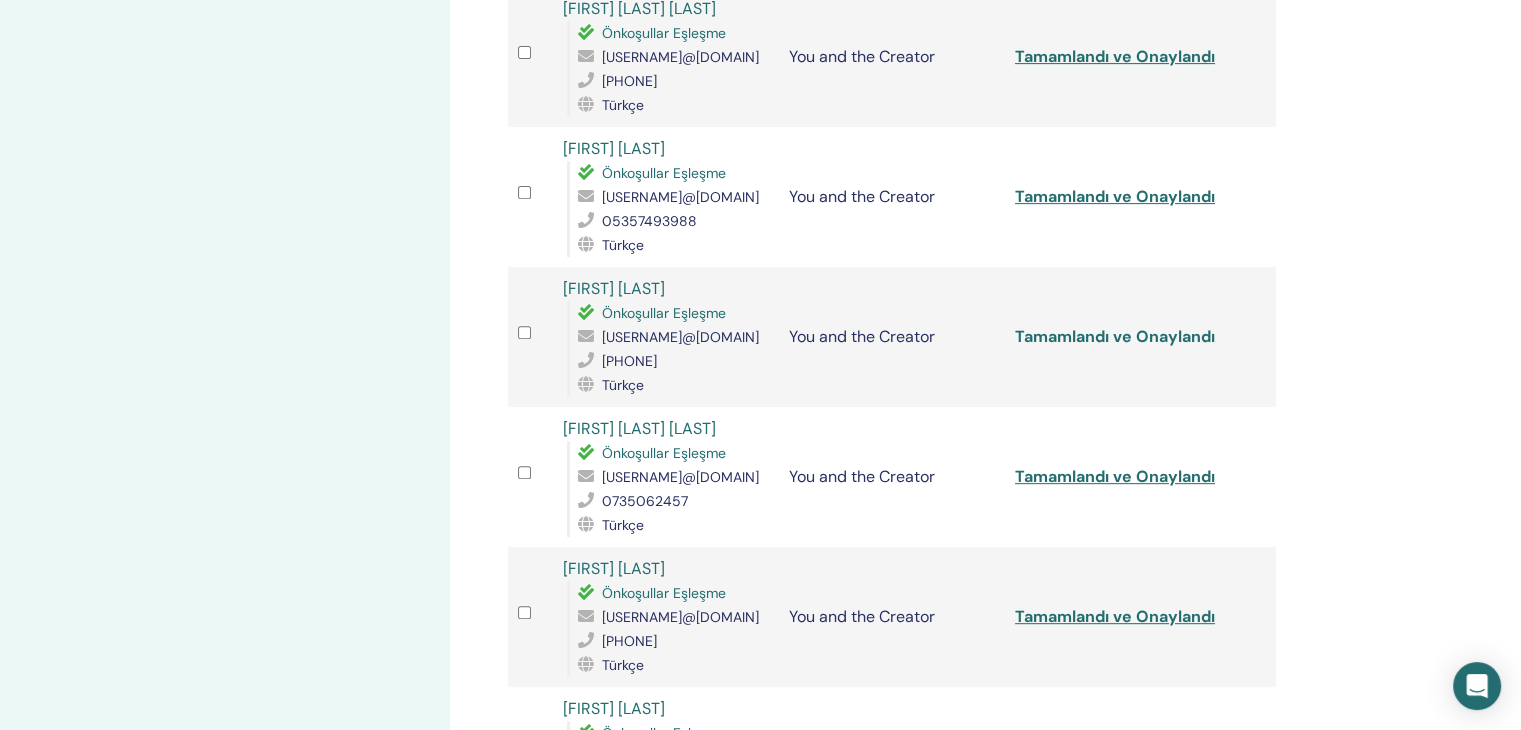 click on "Tamamlandı ve Onaylandı" at bounding box center [1115, 336] 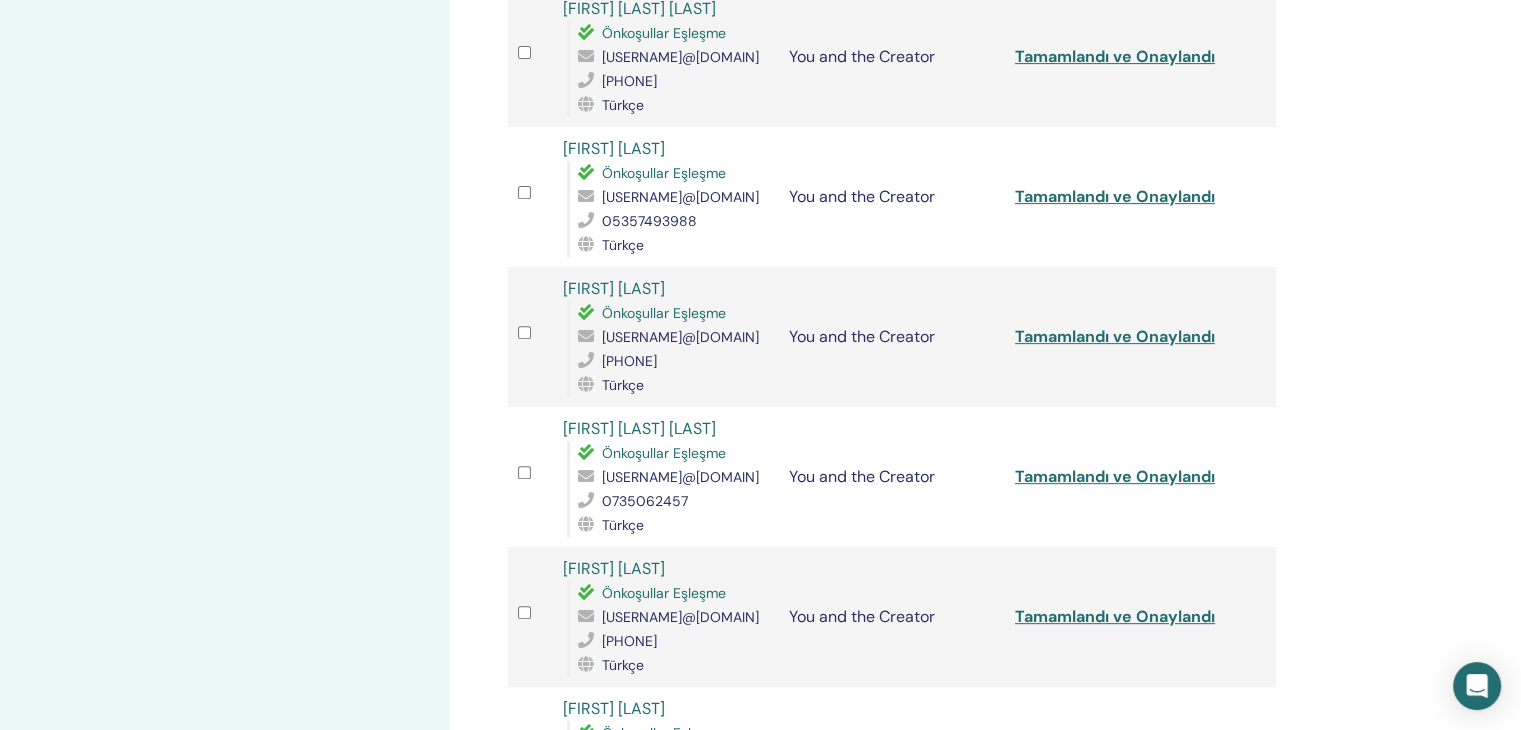 click on "kevser_isik@hotmail.com" at bounding box center [680, 337] 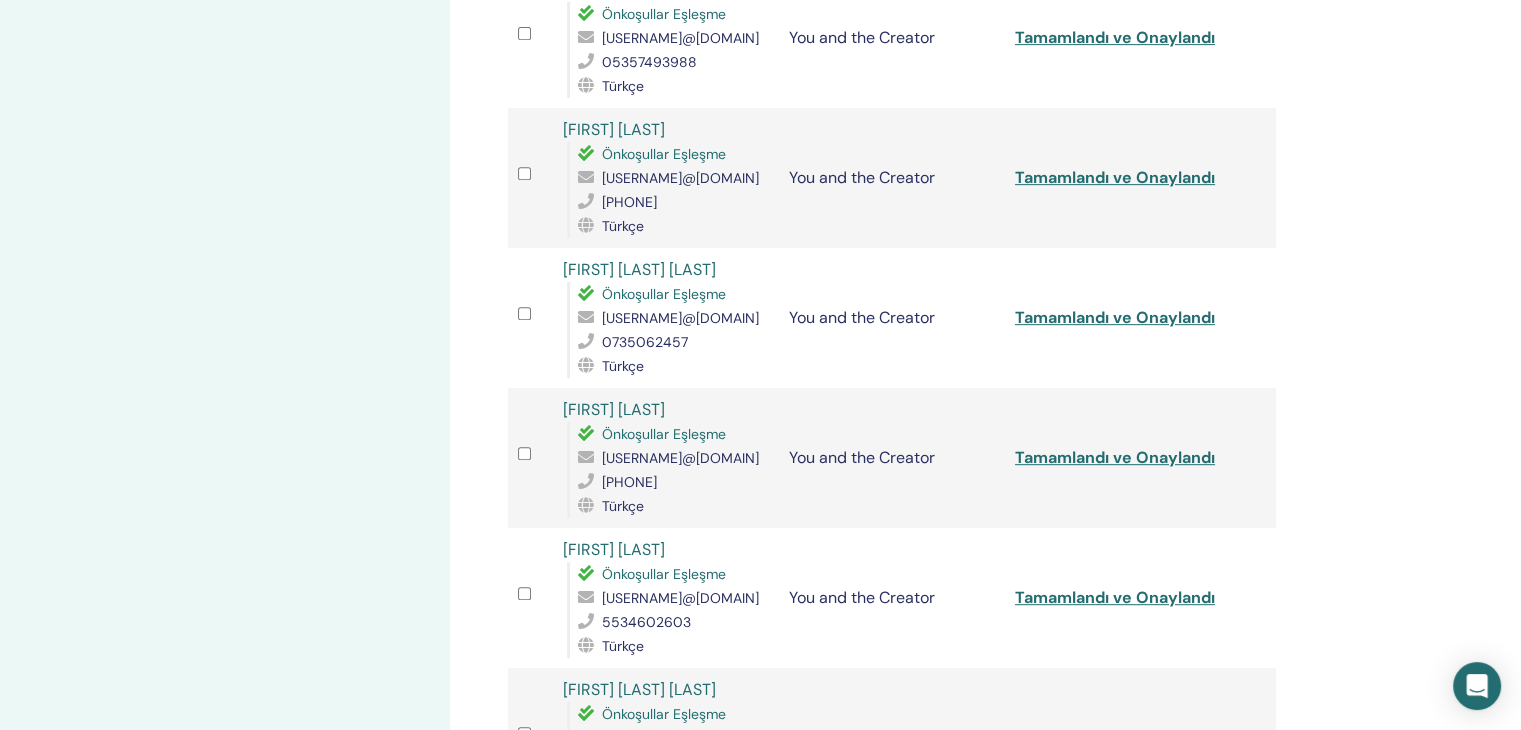 scroll, scrollTop: 920, scrollLeft: 0, axis: vertical 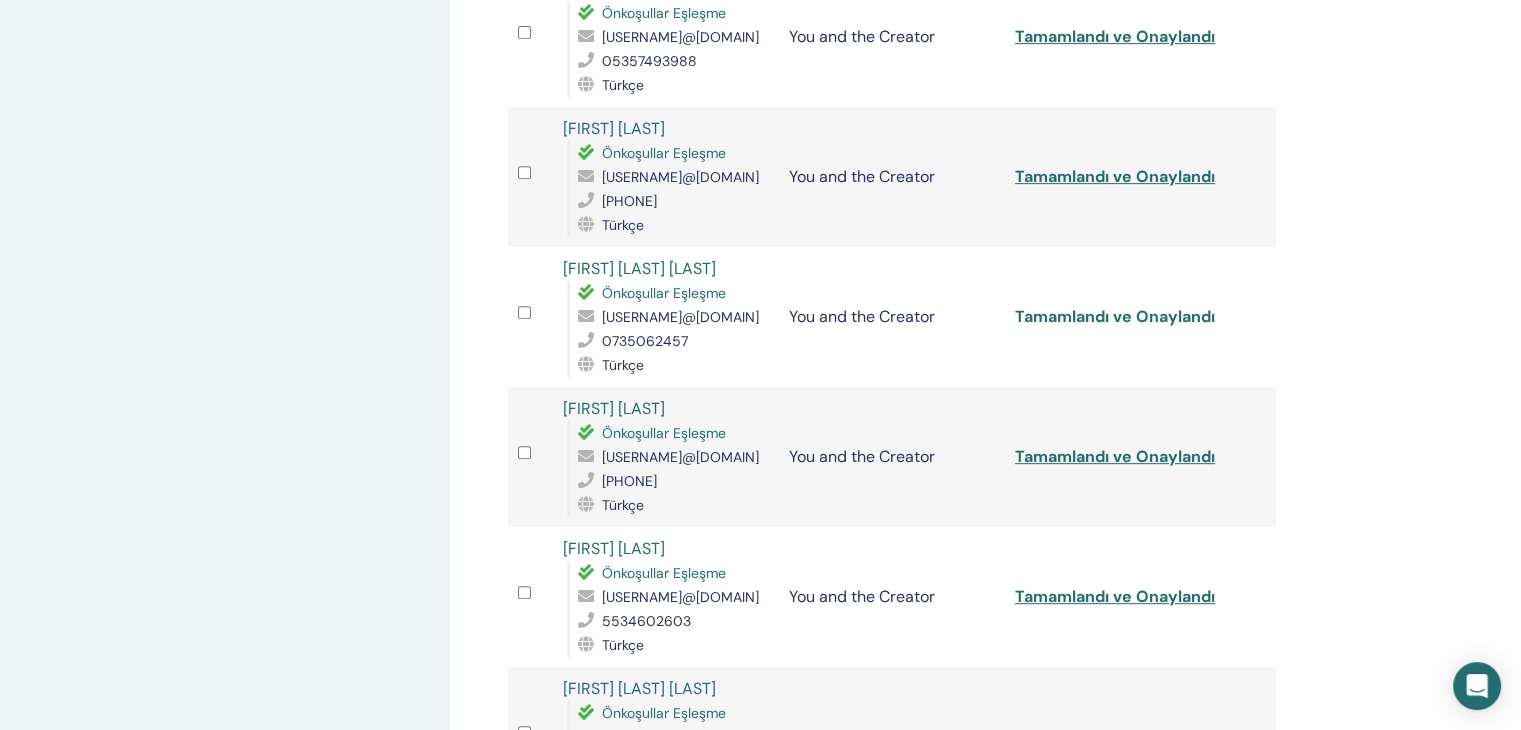 click on "Tamamlandı ve Onaylandı" at bounding box center [1115, 316] 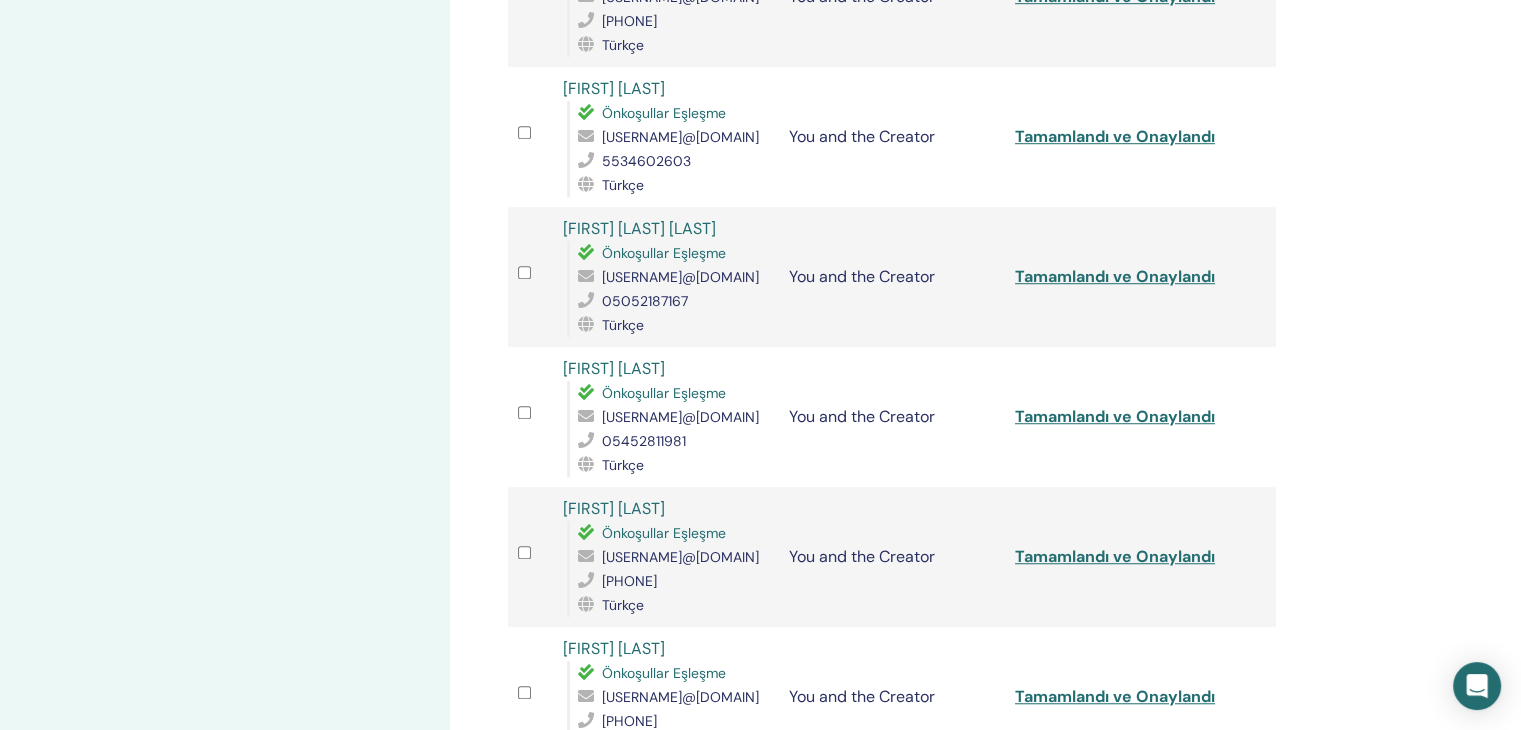 scroll, scrollTop: 1386, scrollLeft: 0, axis: vertical 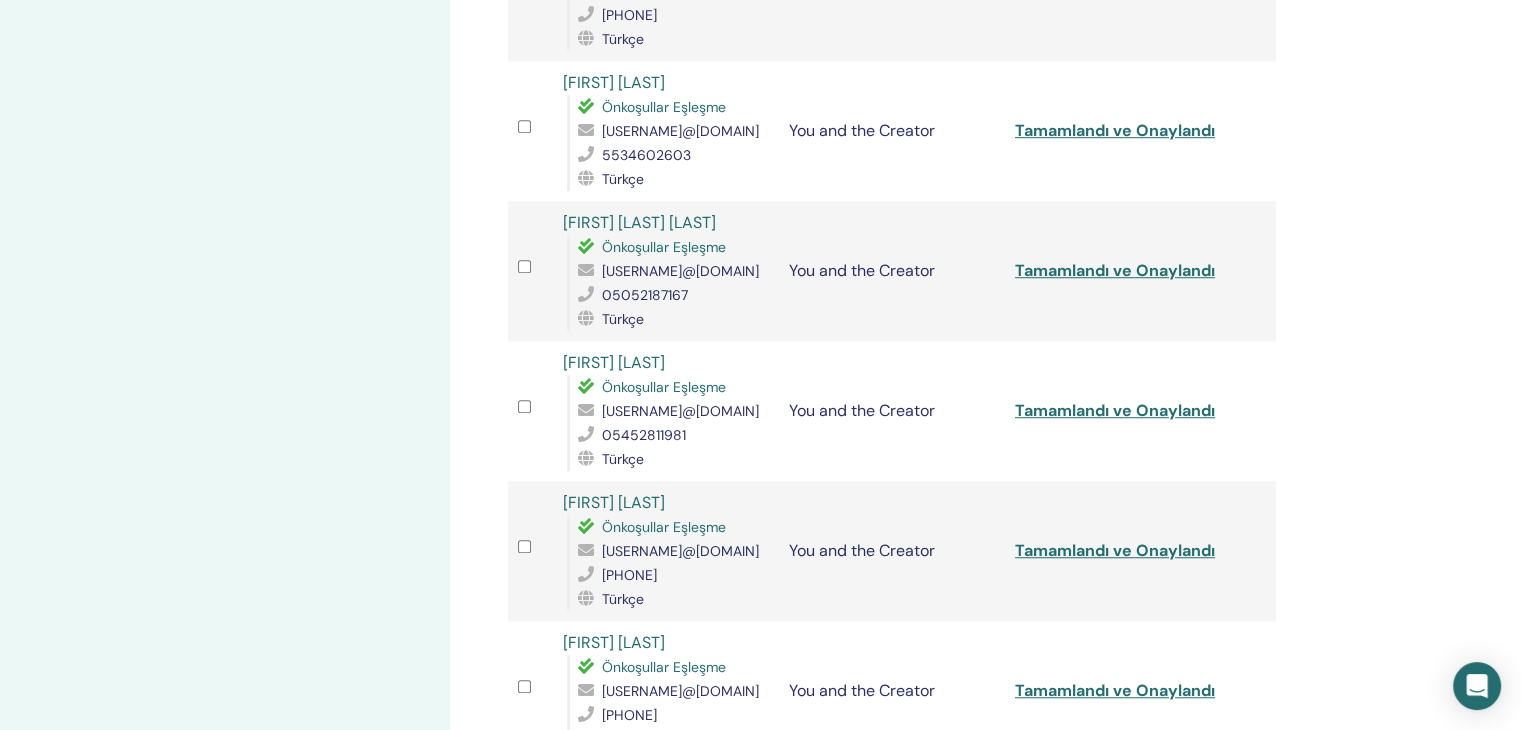 click on "bahtyar_yldrn@hotmail.com" at bounding box center (680, 131) 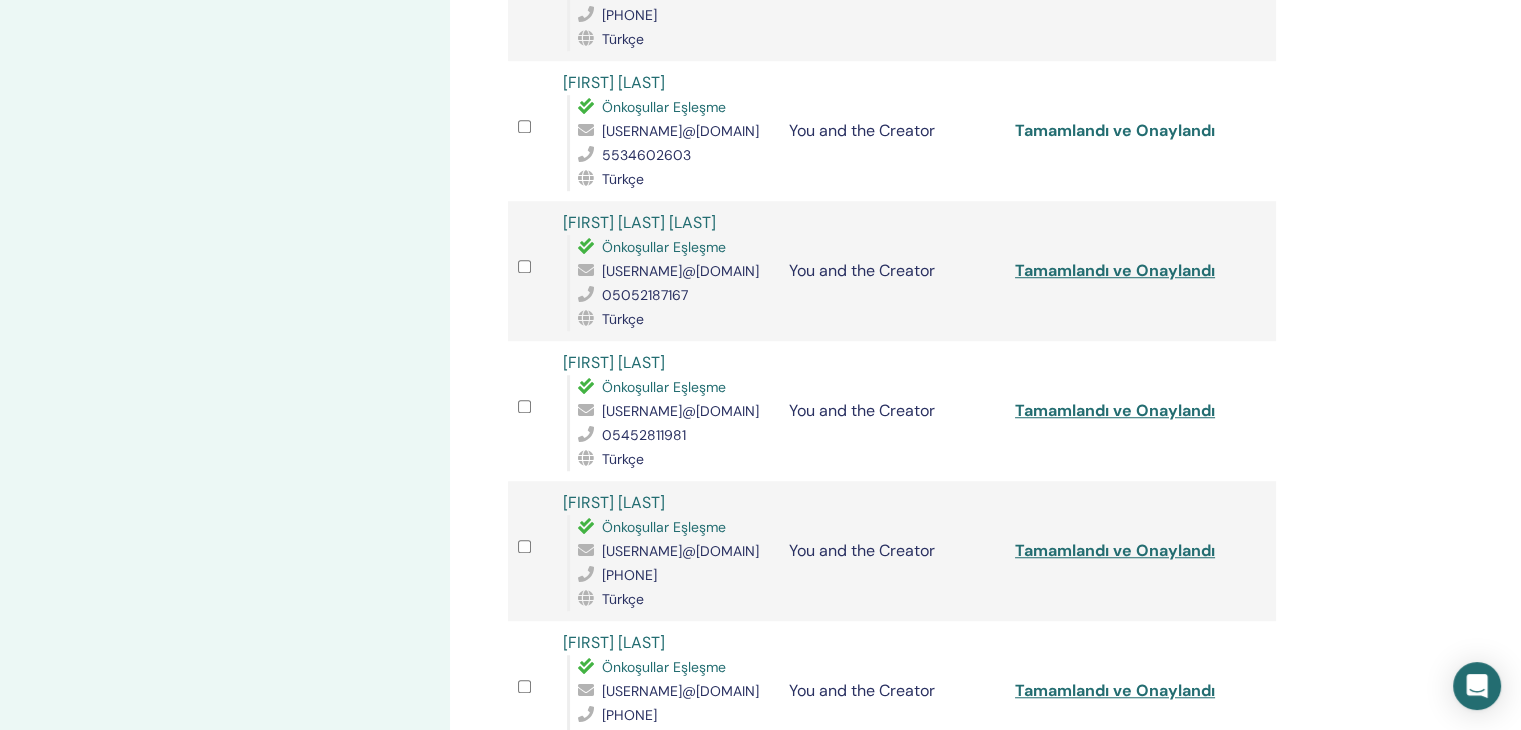 click on "Tamamlandı ve Onaylandı" at bounding box center (1115, 130) 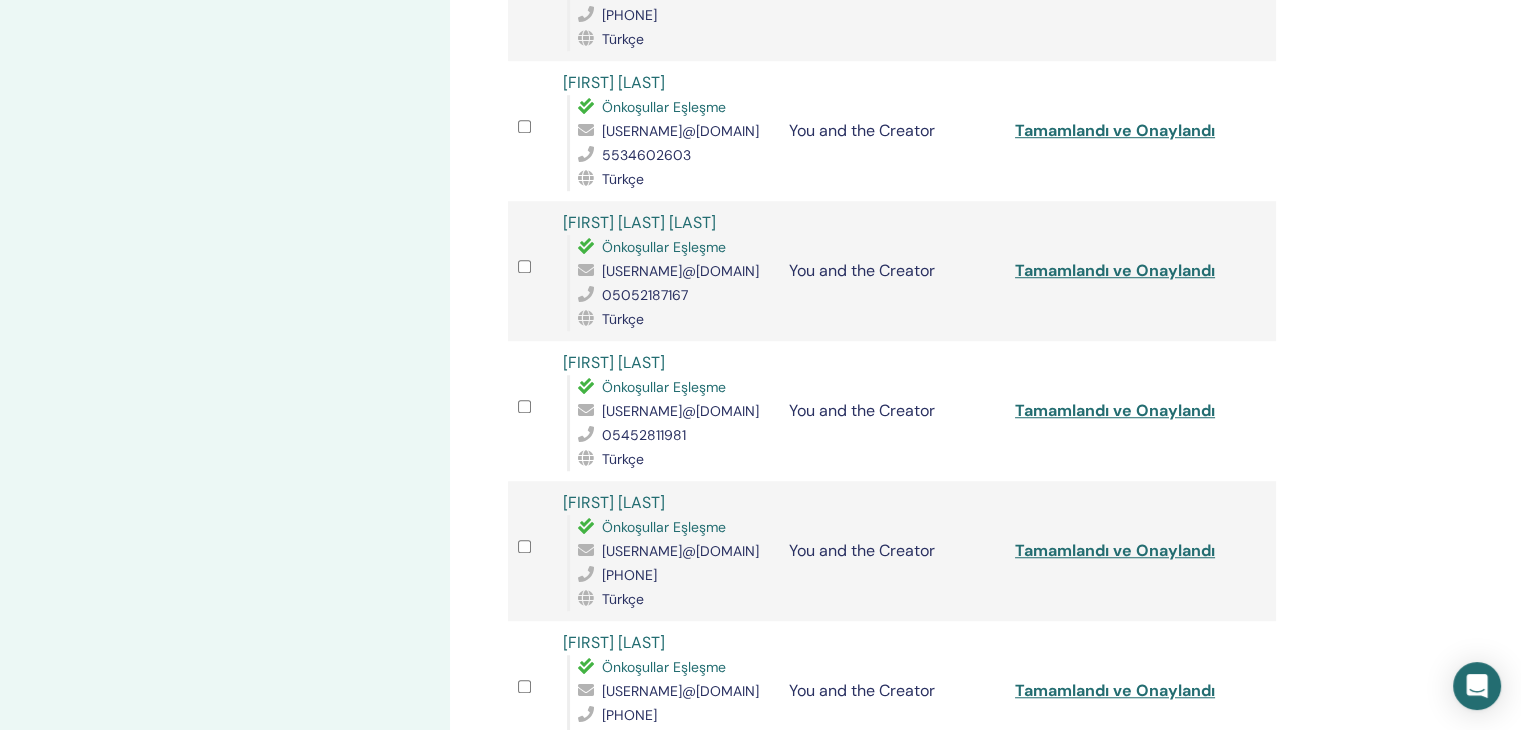 click on "secilallahverdi@hotmail.com" at bounding box center [680, 271] 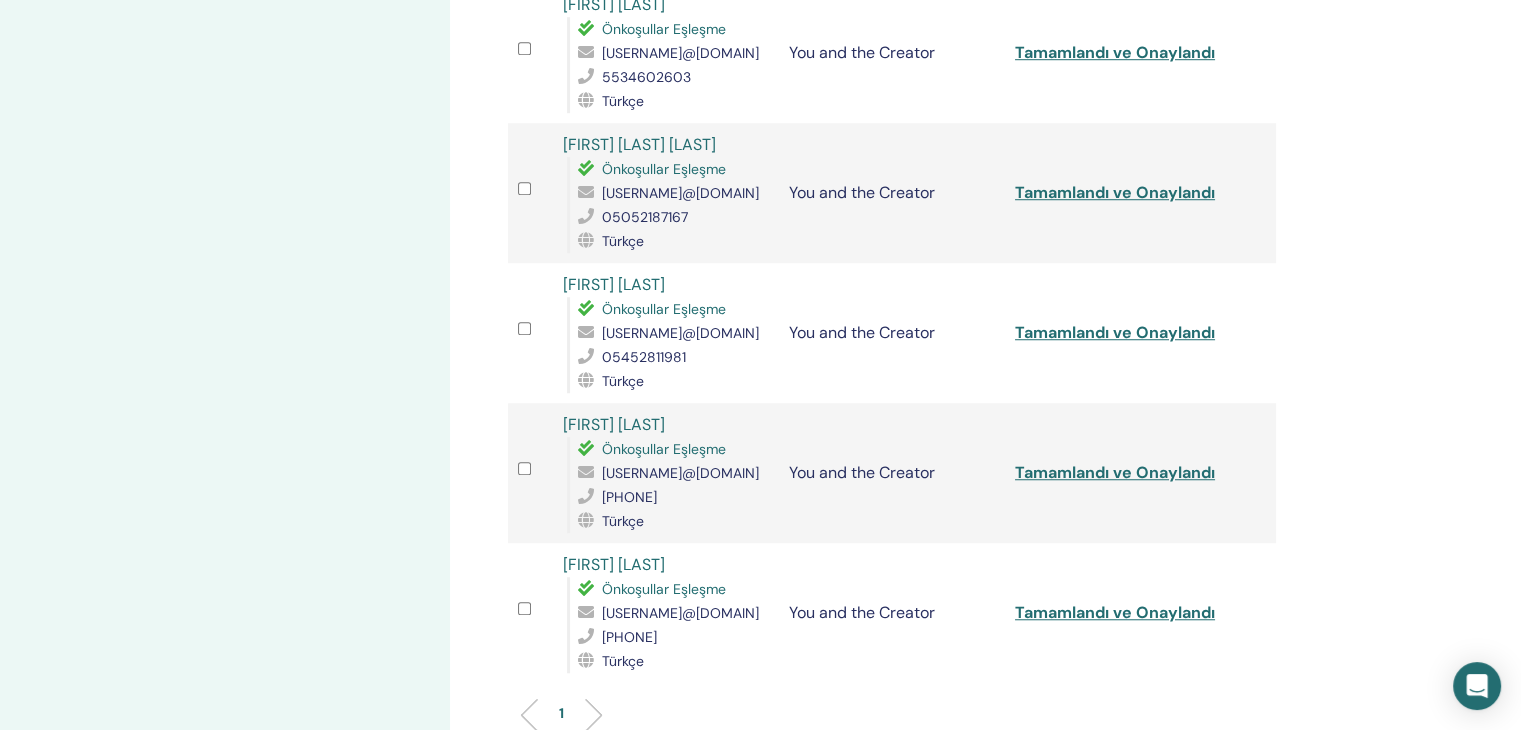 scroll, scrollTop: 1466, scrollLeft: 0, axis: vertical 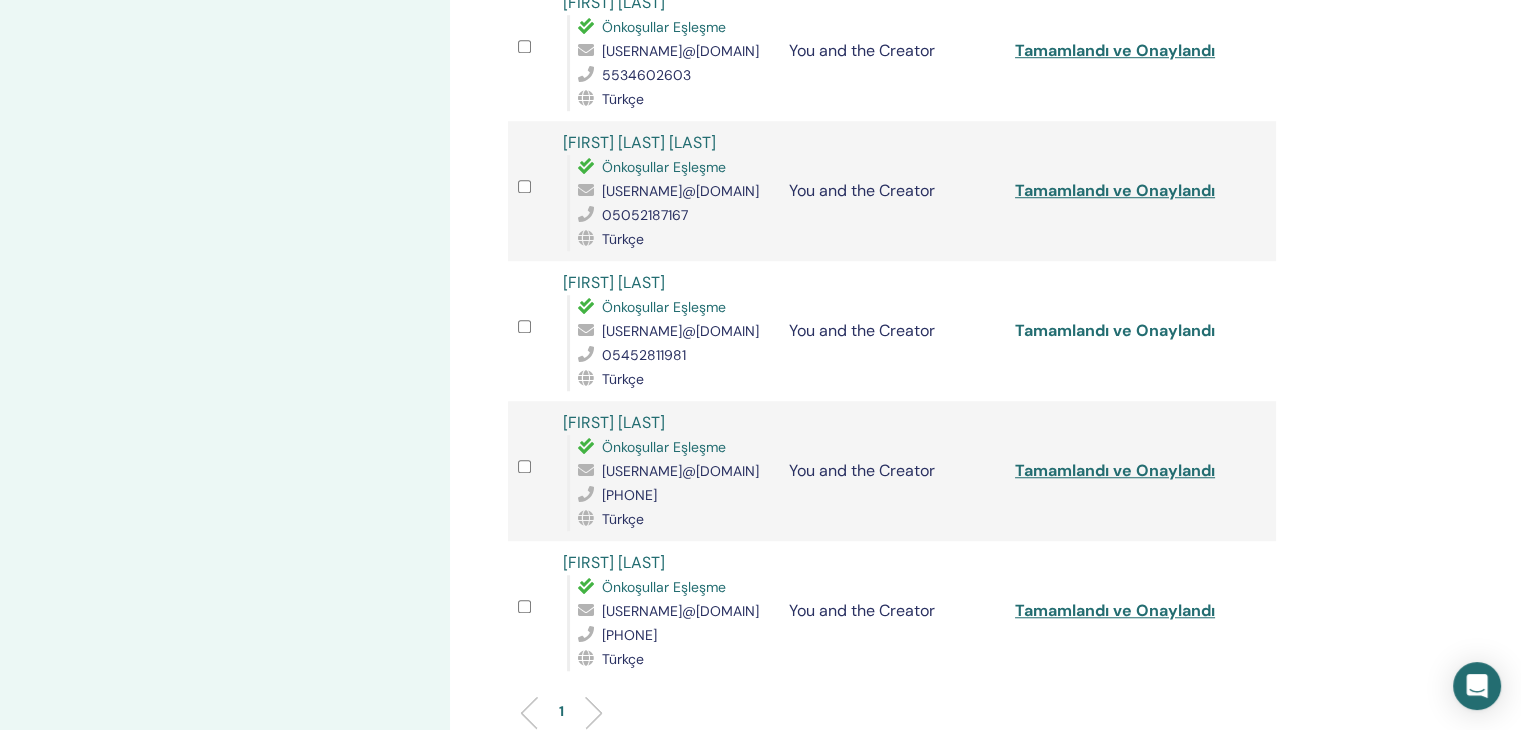 click on "Tamamlandı ve Onaylandı" at bounding box center [1115, 330] 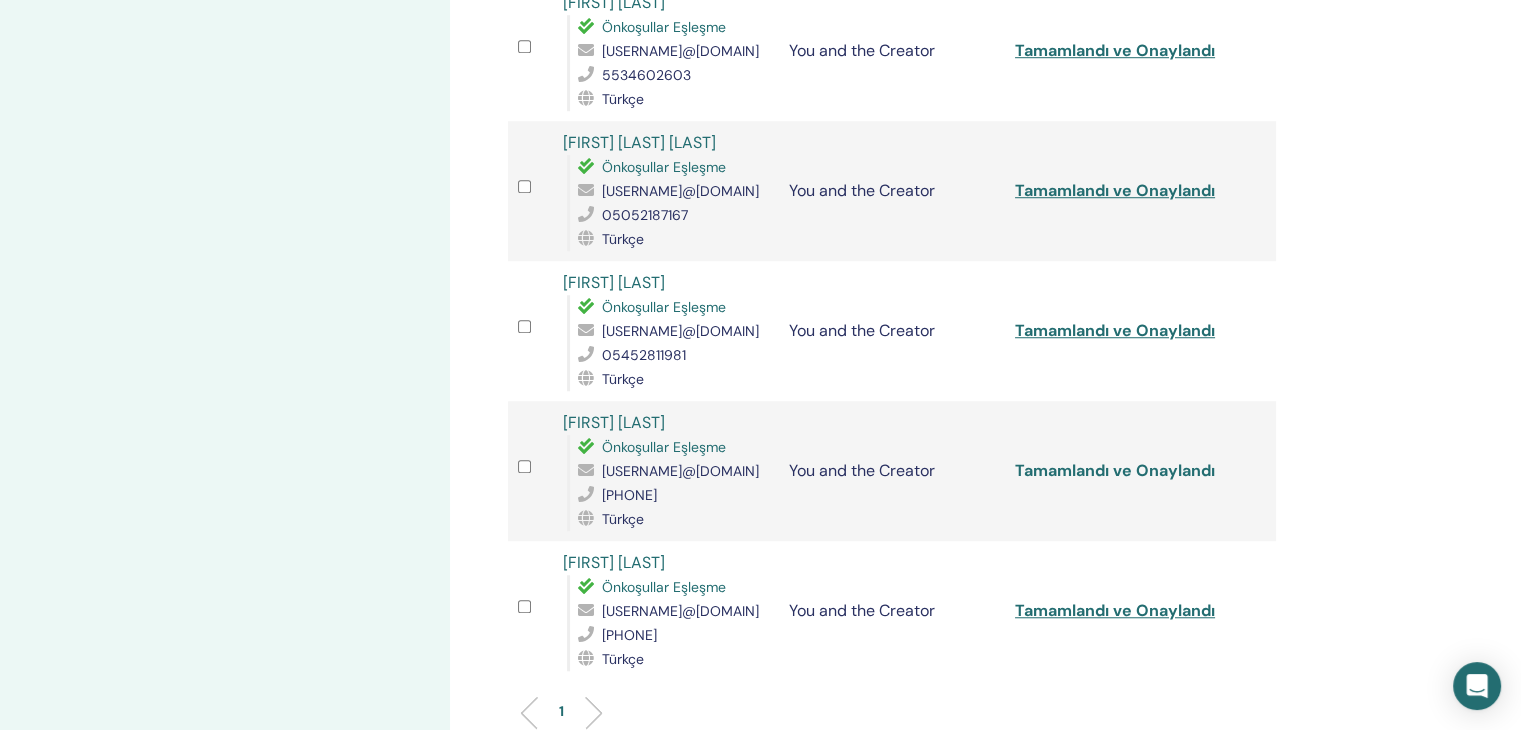 click on "Tamamlandı ve Onaylandı" at bounding box center (1115, 470) 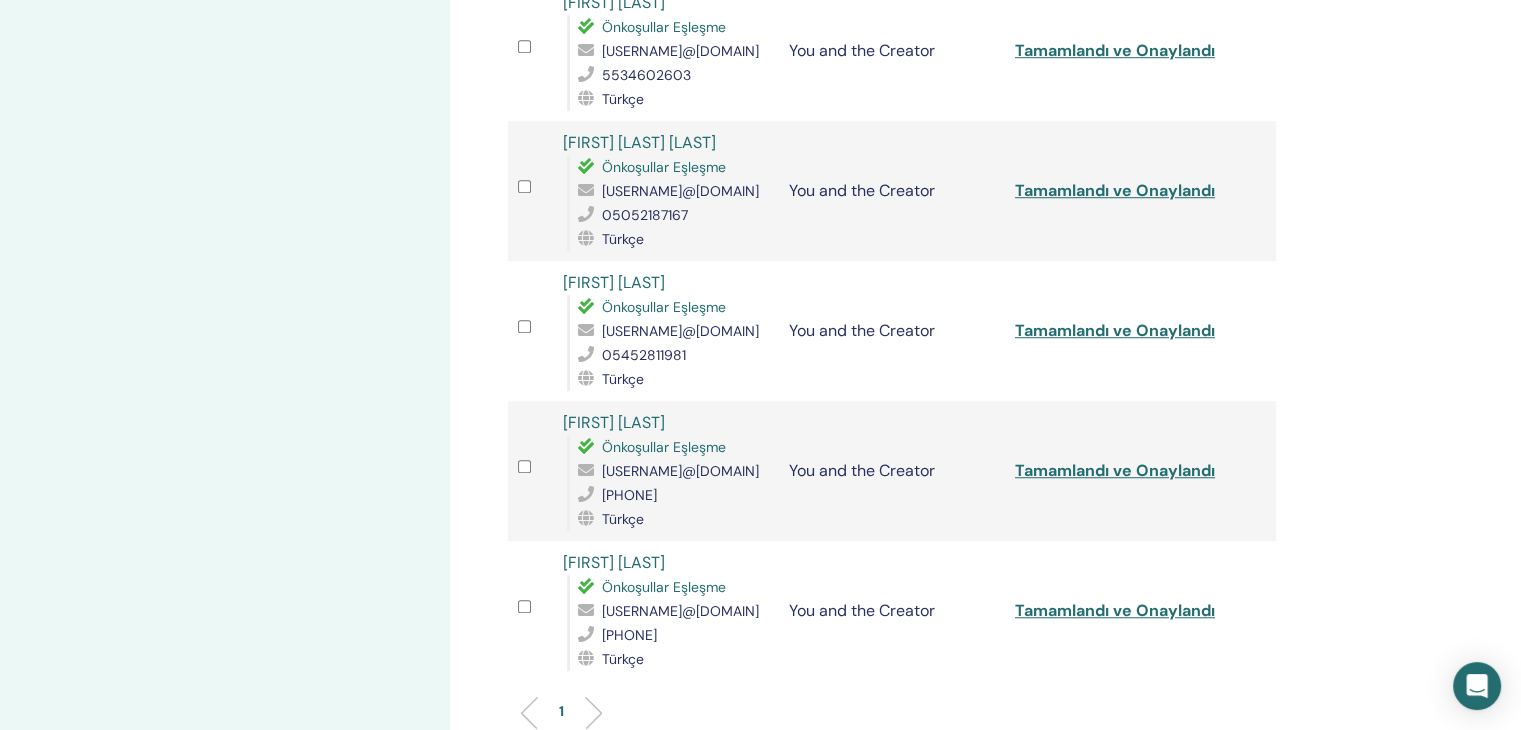 click on "You and the Creator" at bounding box center [892, 471] 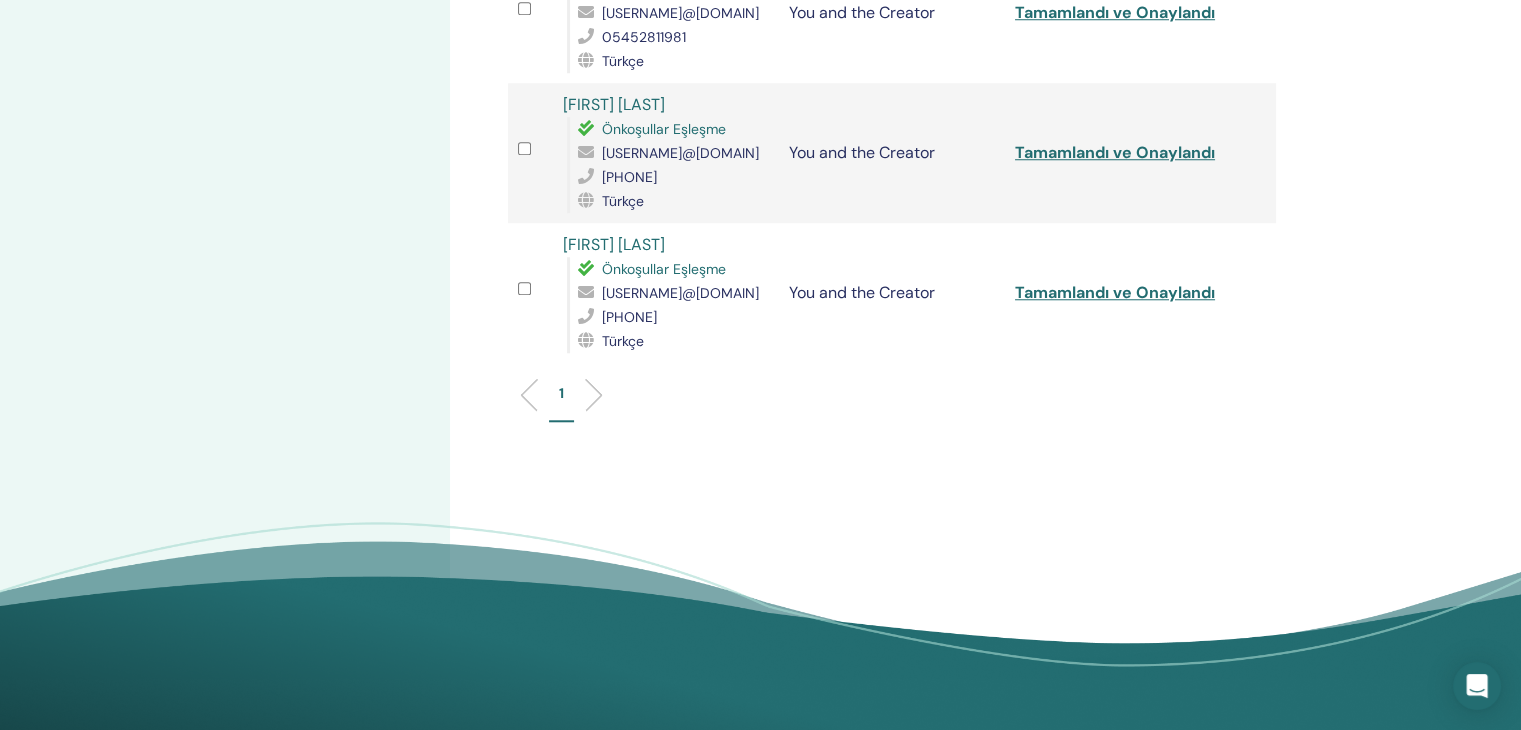 scroll, scrollTop: 1786, scrollLeft: 0, axis: vertical 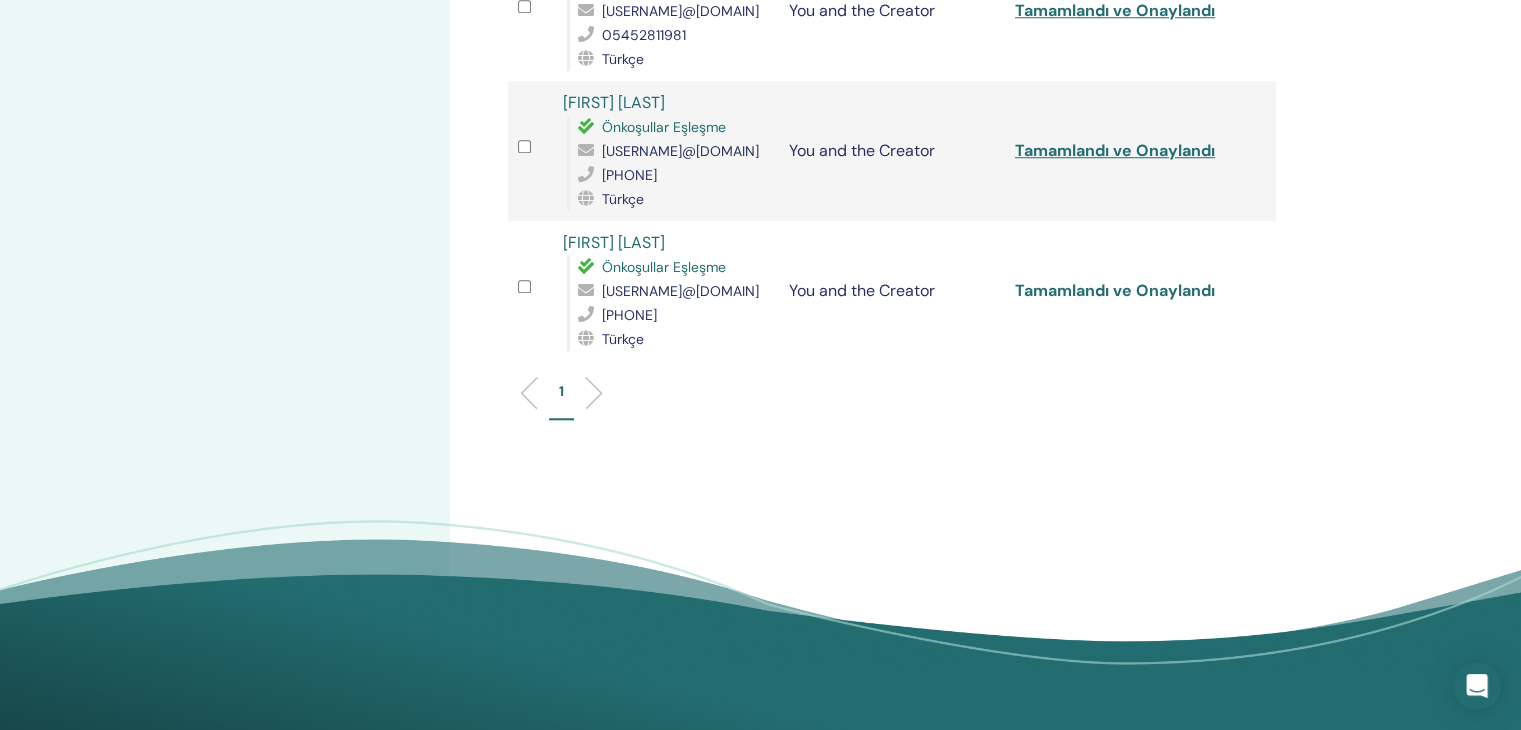 click on "Tamamlandı ve Onaylandı" at bounding box center [1115, 290] 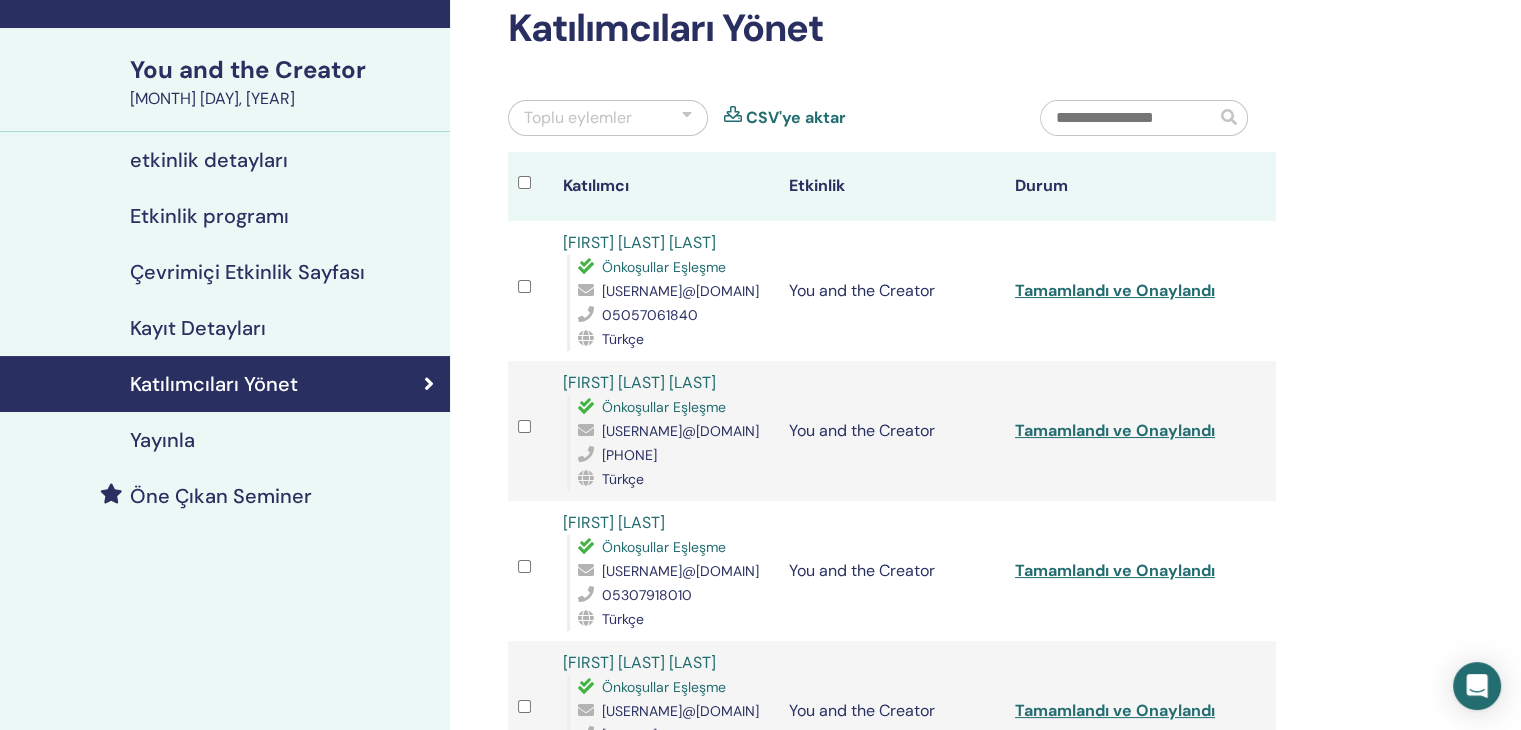 scroll, scrollTop: 0, scrollLeft: 0, axis: both 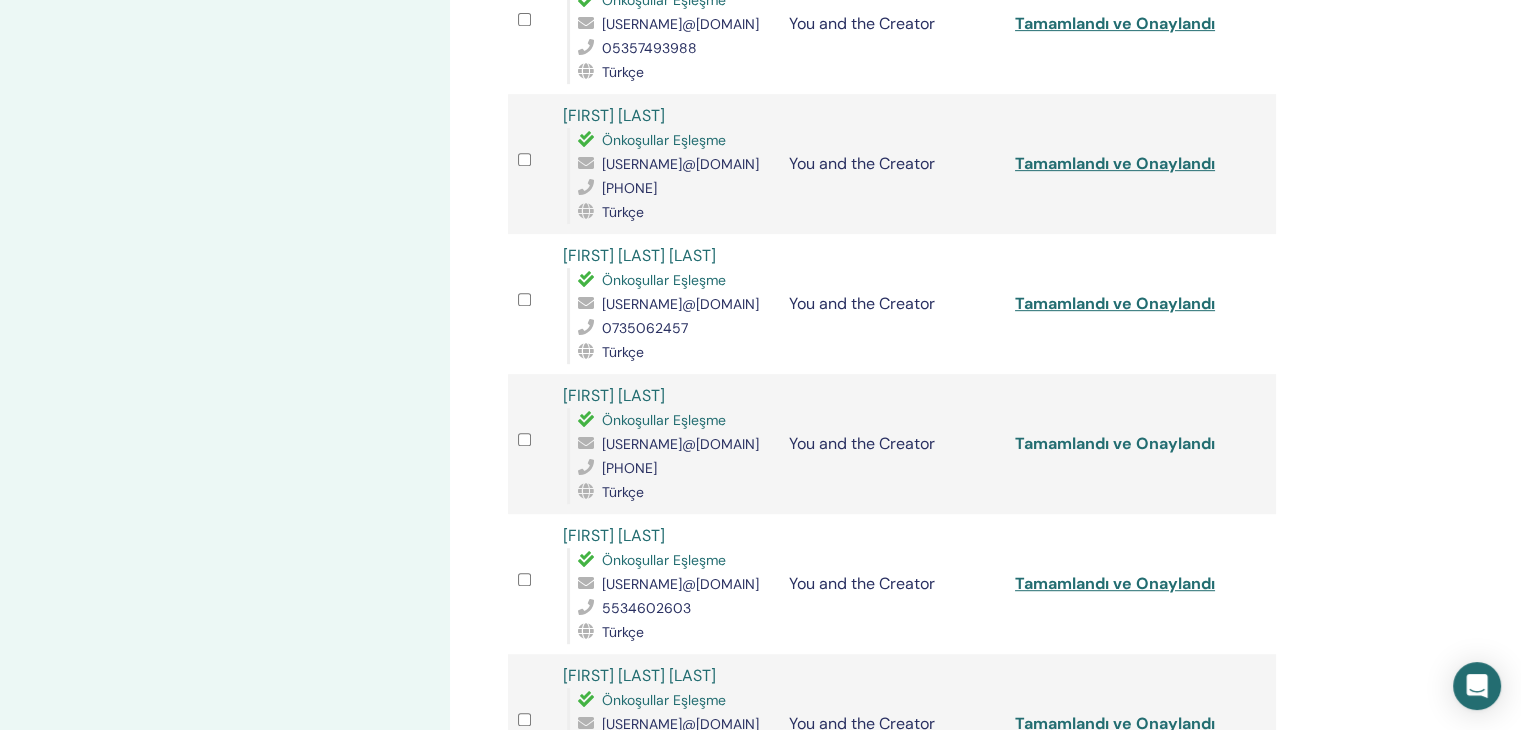 click on "Tamamlandı ve Onaylandı" at bounding box center [1115, 443] 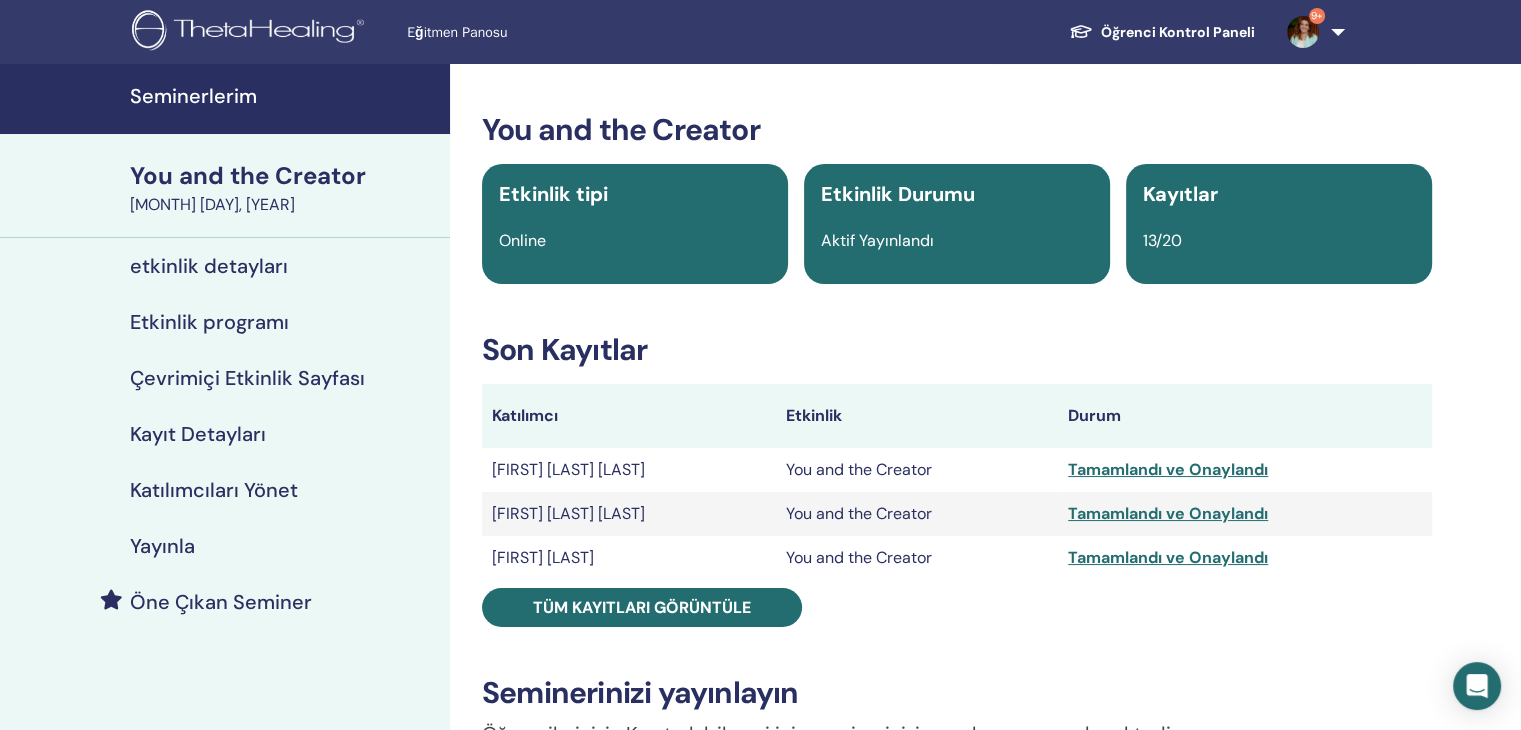 scroll, scrollTop: 466, scrollLeft: 0, axis: vertical 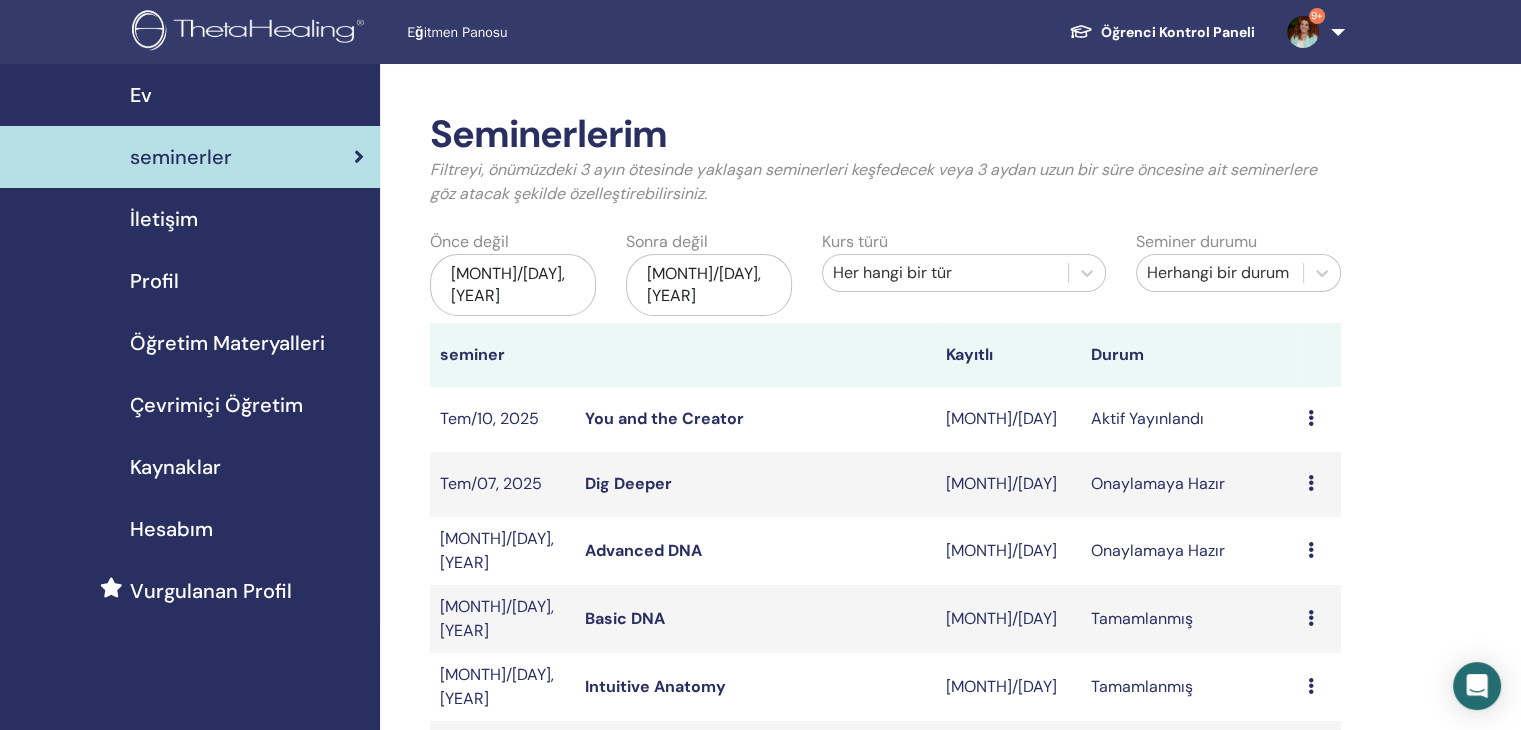 click on "You and the Creator" at bounding box center (664, 418) 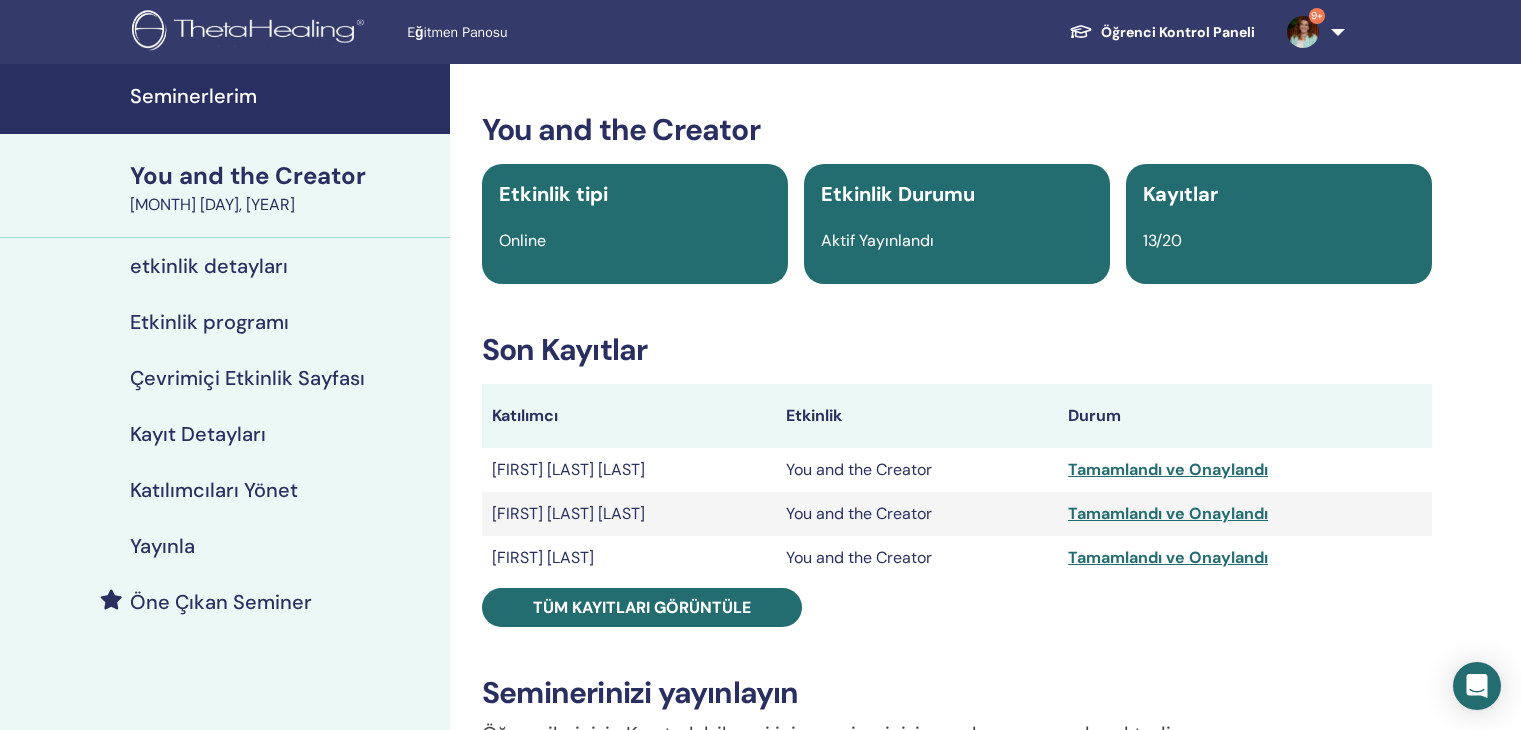 scroll, scrollTop: 0, scrollLeft: 0, axis: both 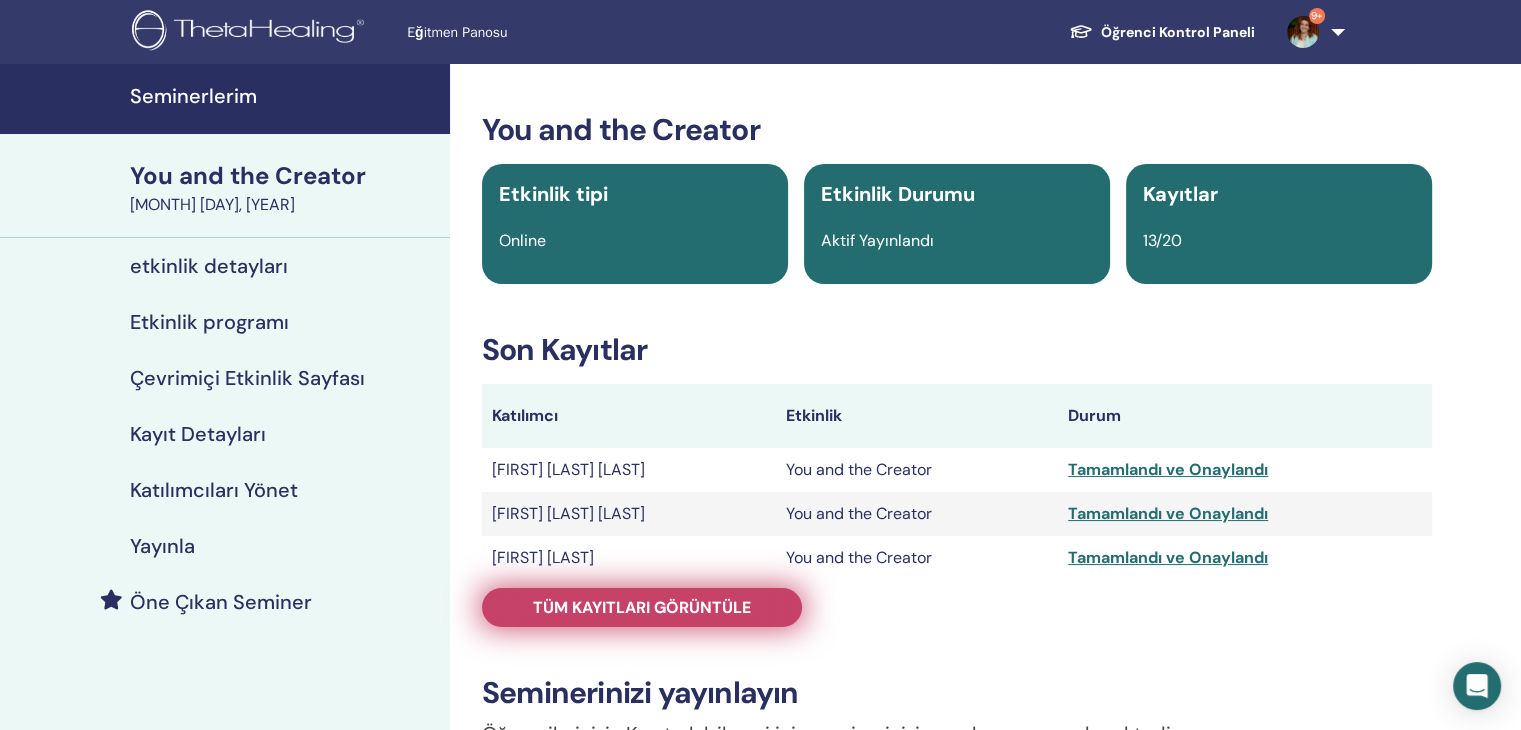 click on "Tüm kayıtları görüntüle" at bounding box center [642, 607] 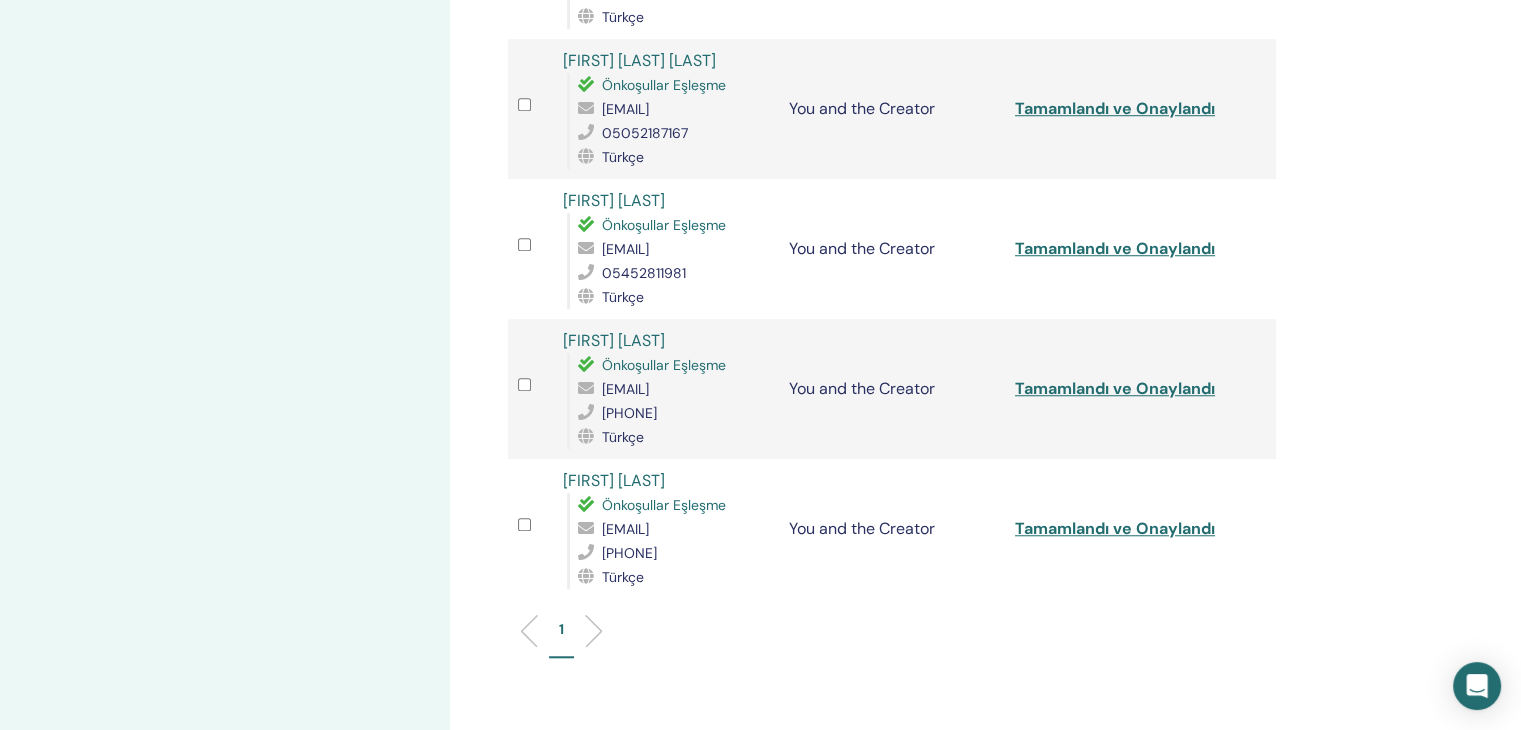scroll, scrollTop: 1546, scrollLeft: 0, axis: vertical 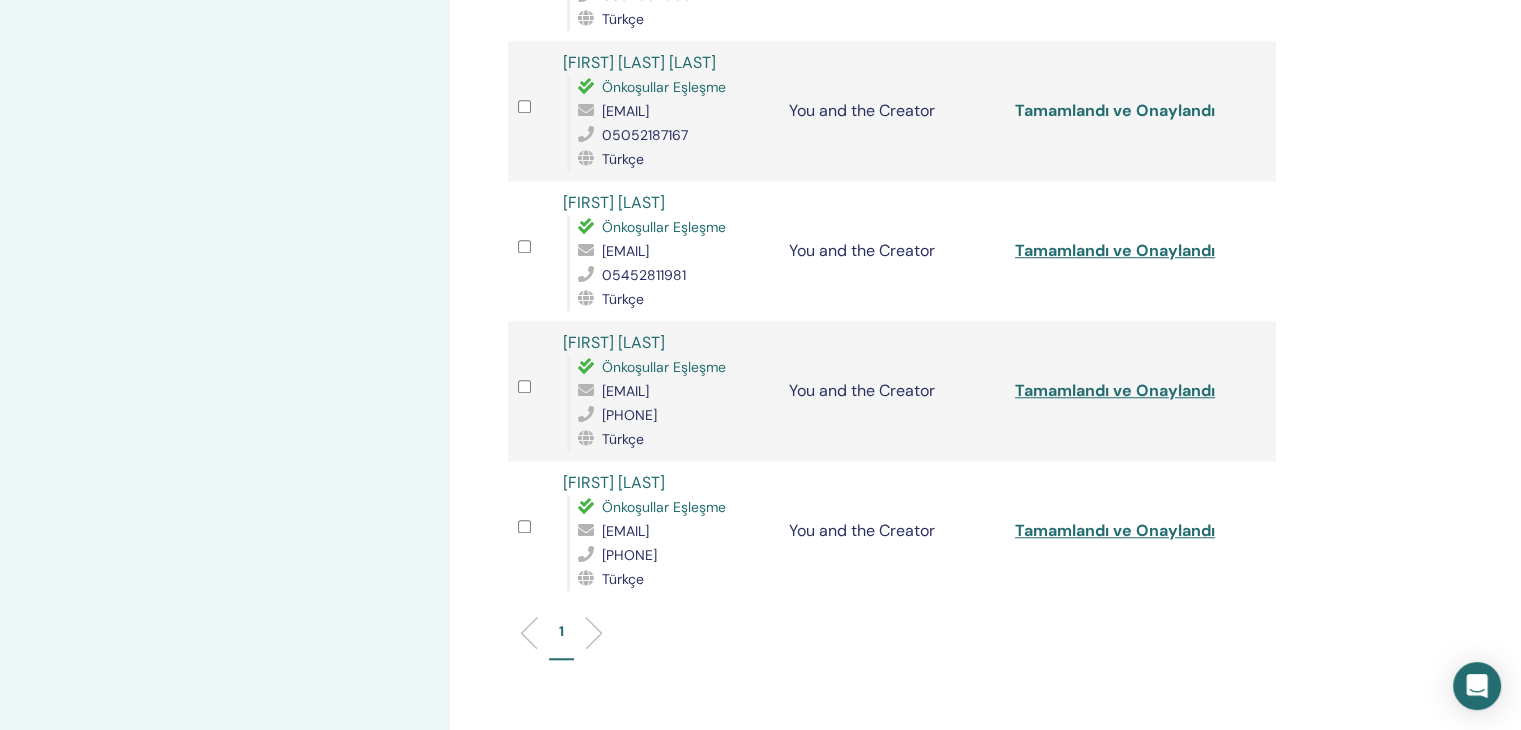 click on "Tamamlandı ve Onaylandı" at bounding box center (1115, 110) 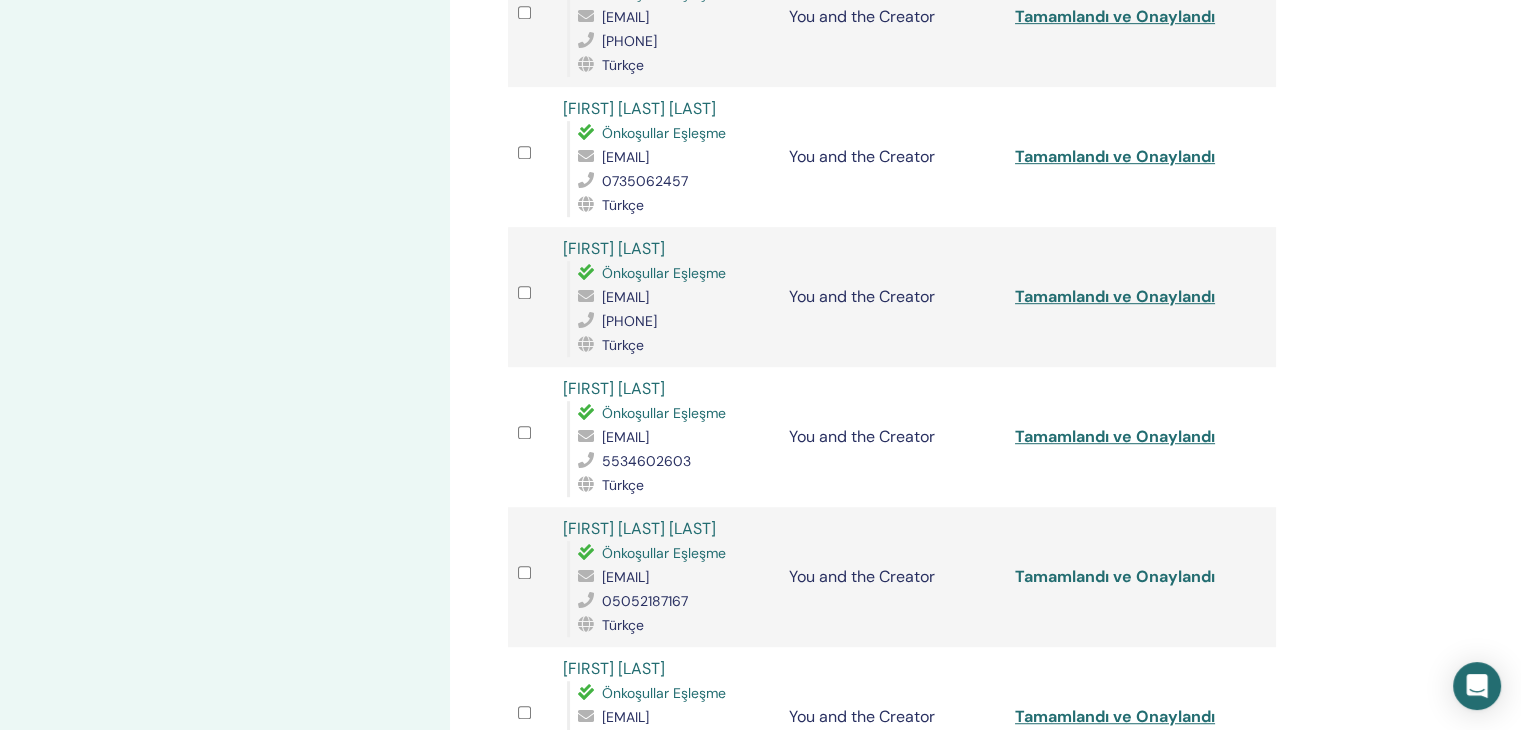 scroll, scrollTop: 612, scrollLeft: 0, axis: vertical 